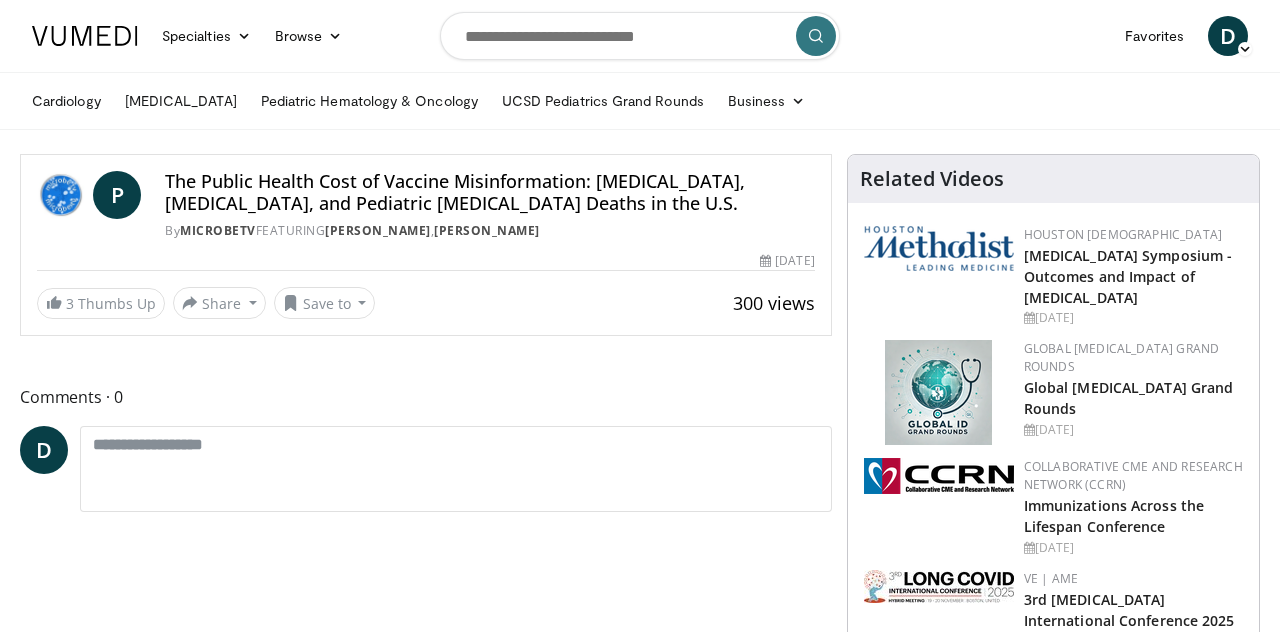 scroll, scrollTop: 0, scrollLeft: 0, axis: both 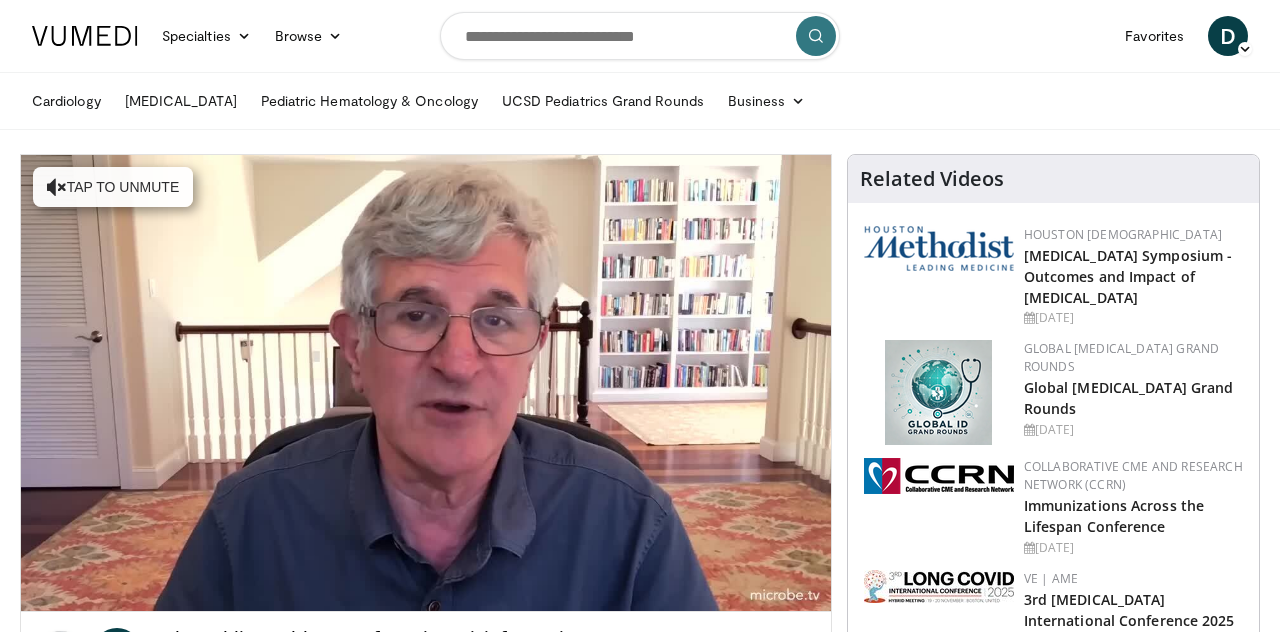 click on "10 seconds
Tap to unmute" at bounding box center (426, 383) 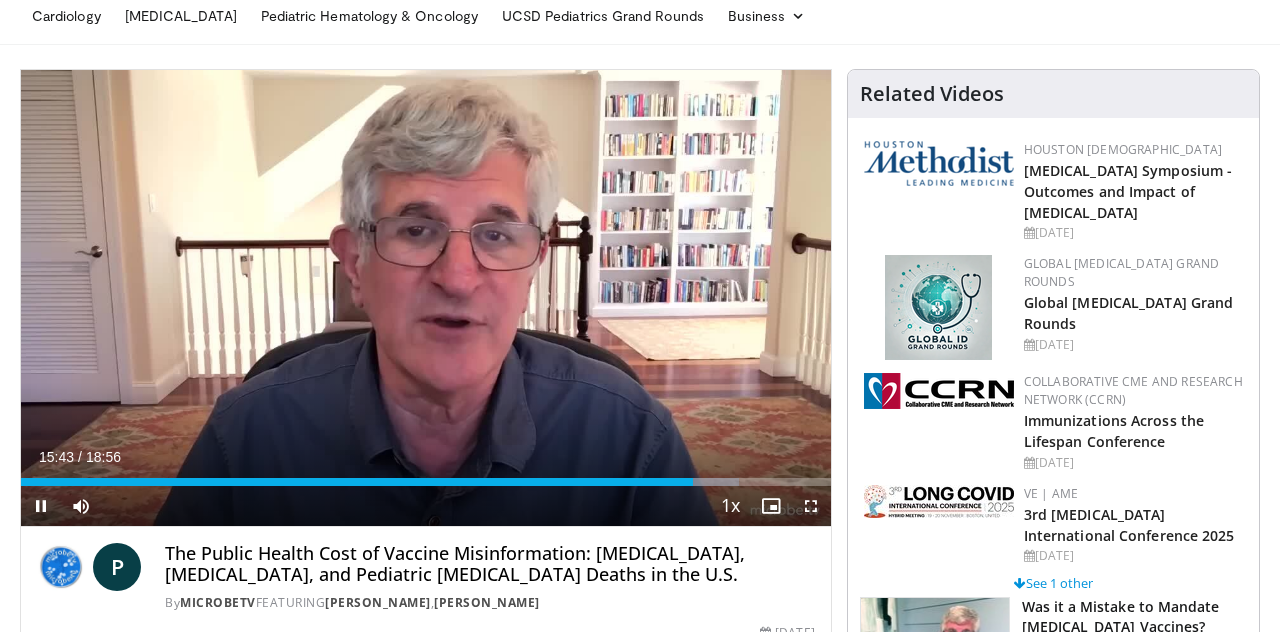 scroll, scrollTop: 80, scrollLeft: 0, axis: vertical 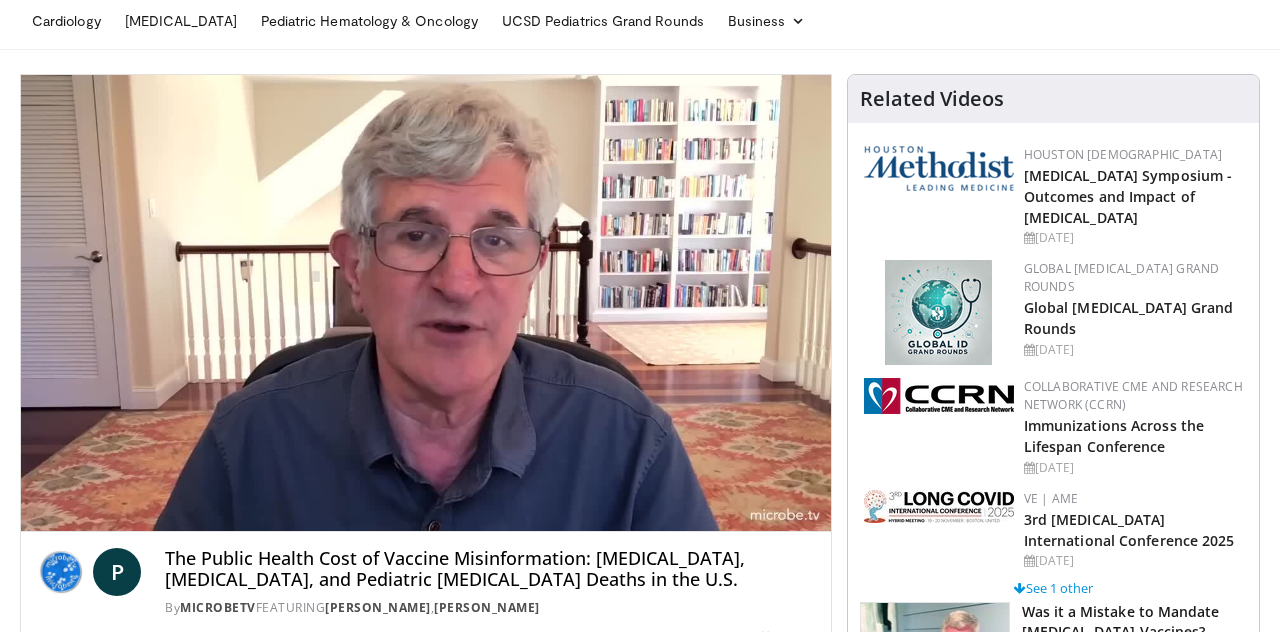 click on "10 seconds
Tap to unmute" at bounding box center (426, 303) 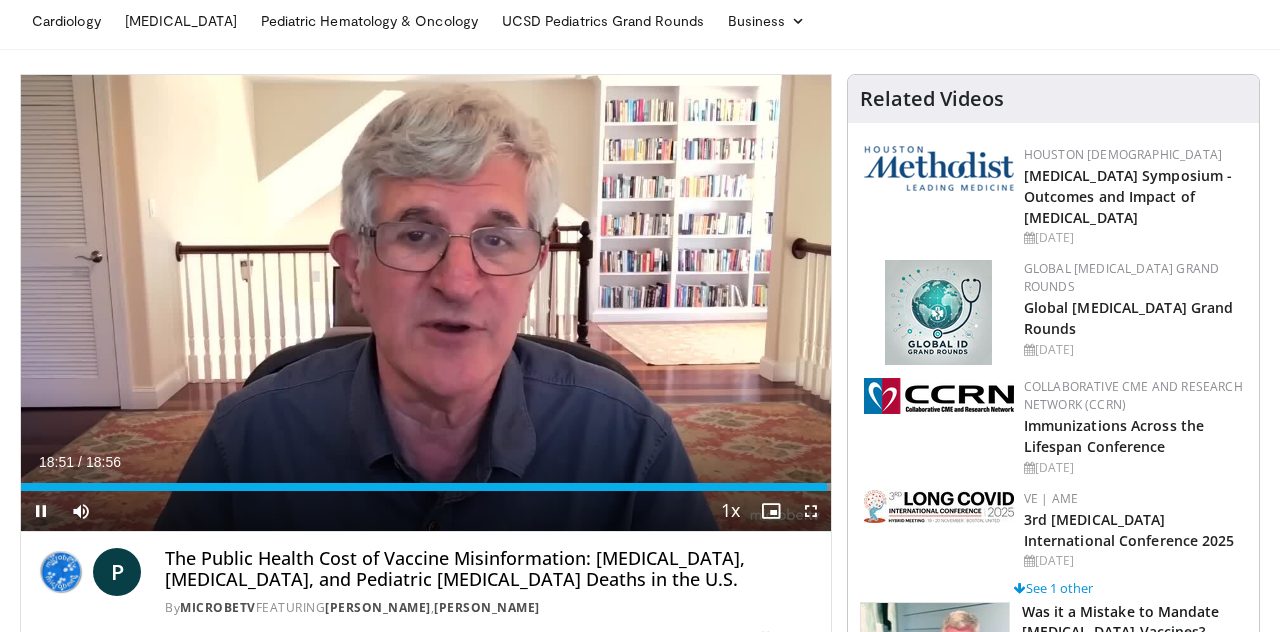 click on "10 seconds
Tap to unmute" at bounding box center [426, 303] 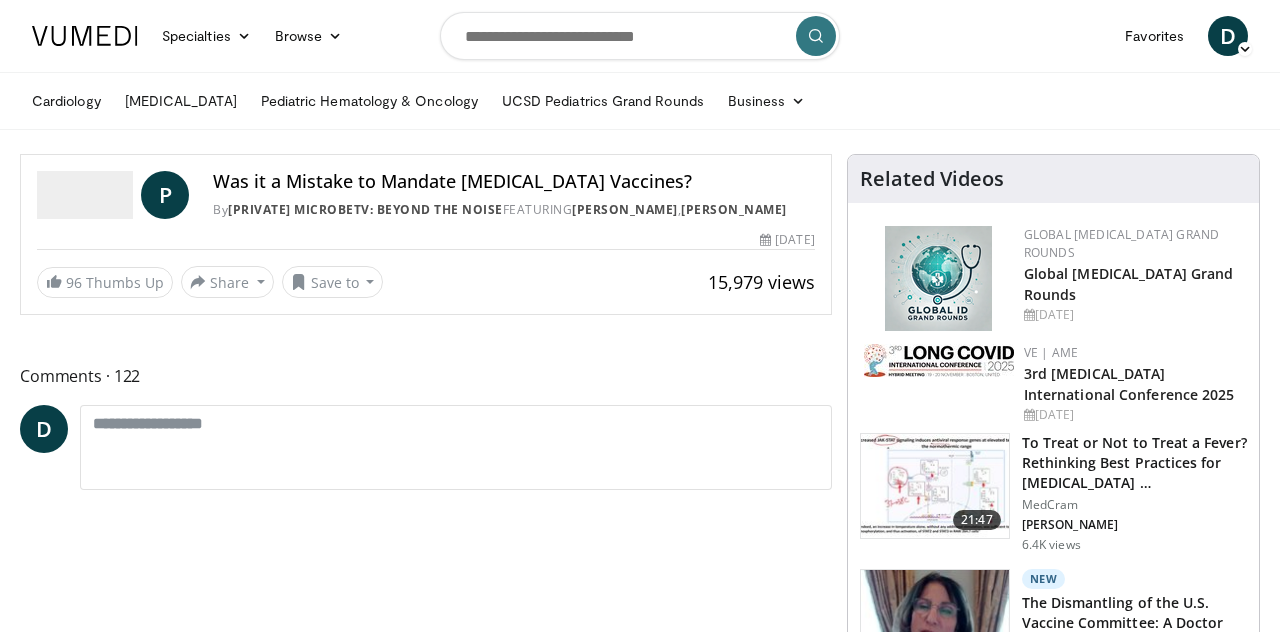 scroll, scrollTop: 0, scrollLeft: 0, axis: both 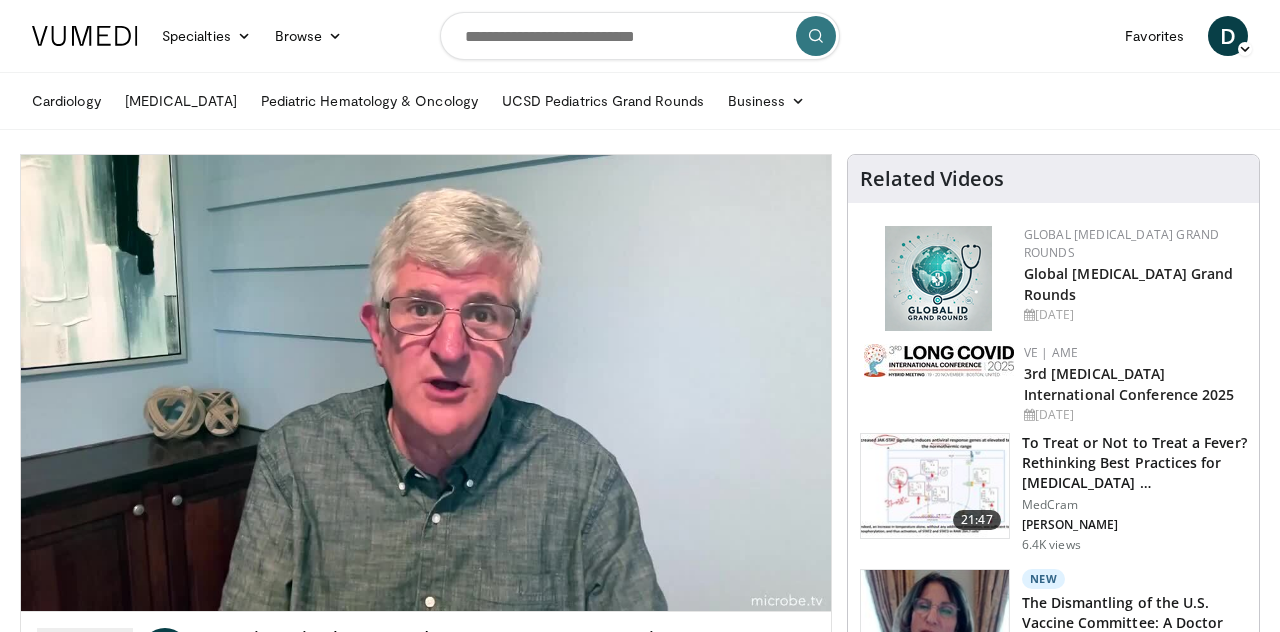 click on "[MEDICAL_DATA]" at bounding box center (181, 101) 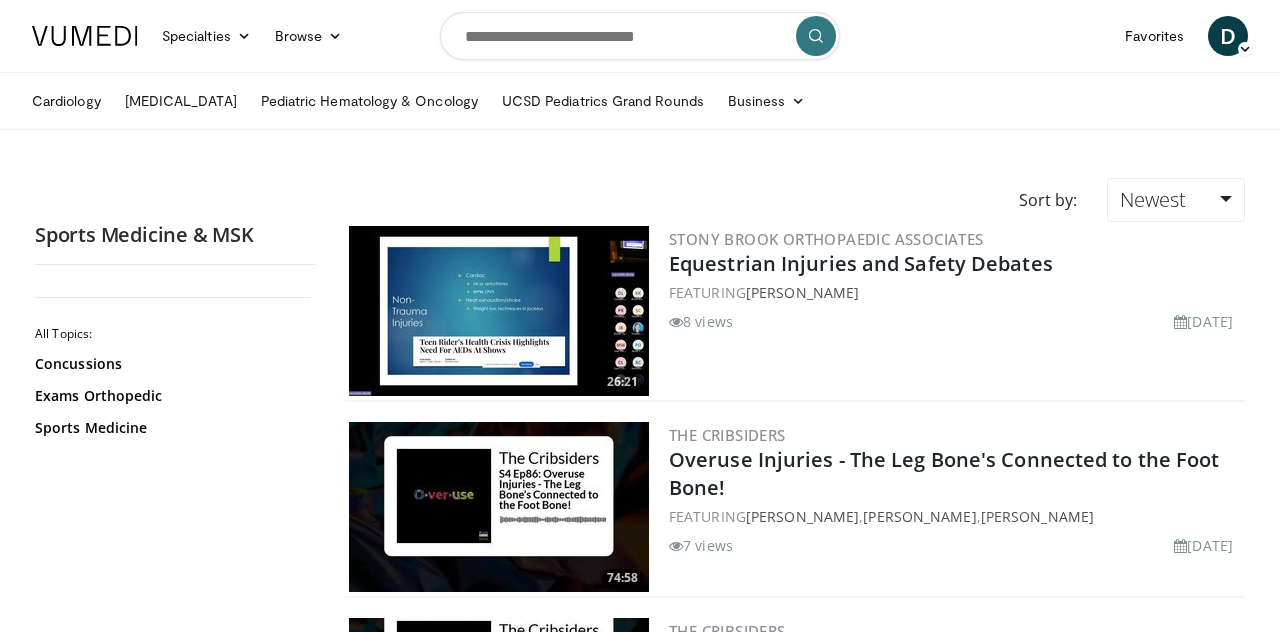 scroll, scrollTop: 0, scrollLeft: 0, axis: both 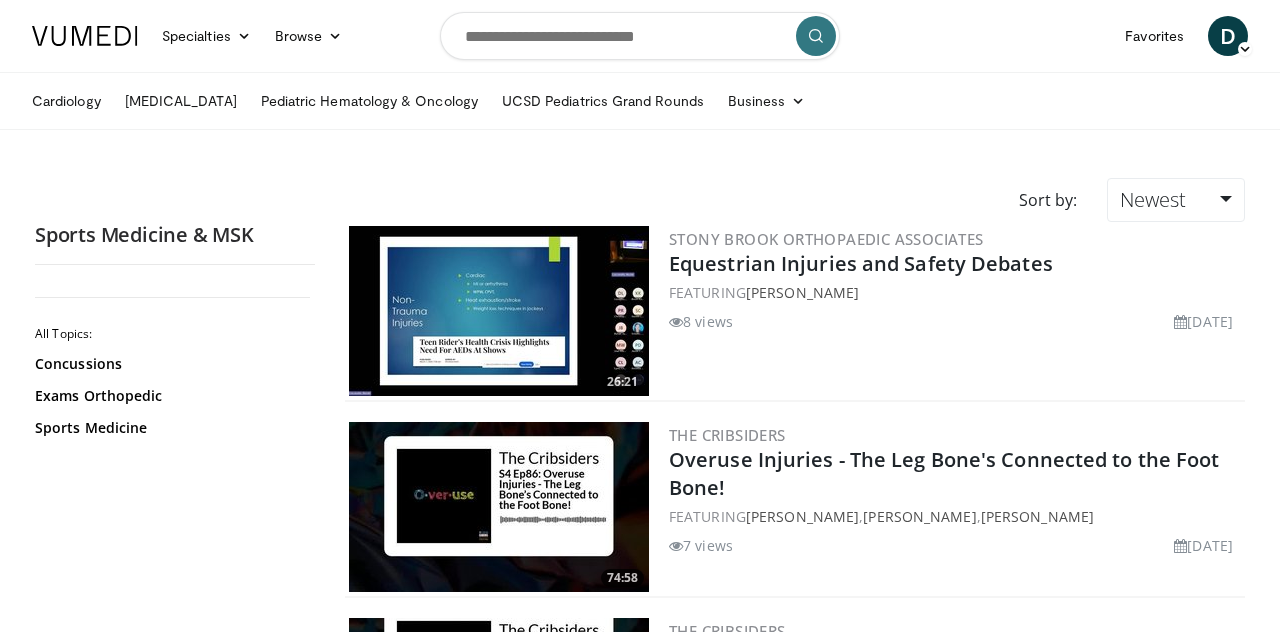 click at bounding box center (640, 36) 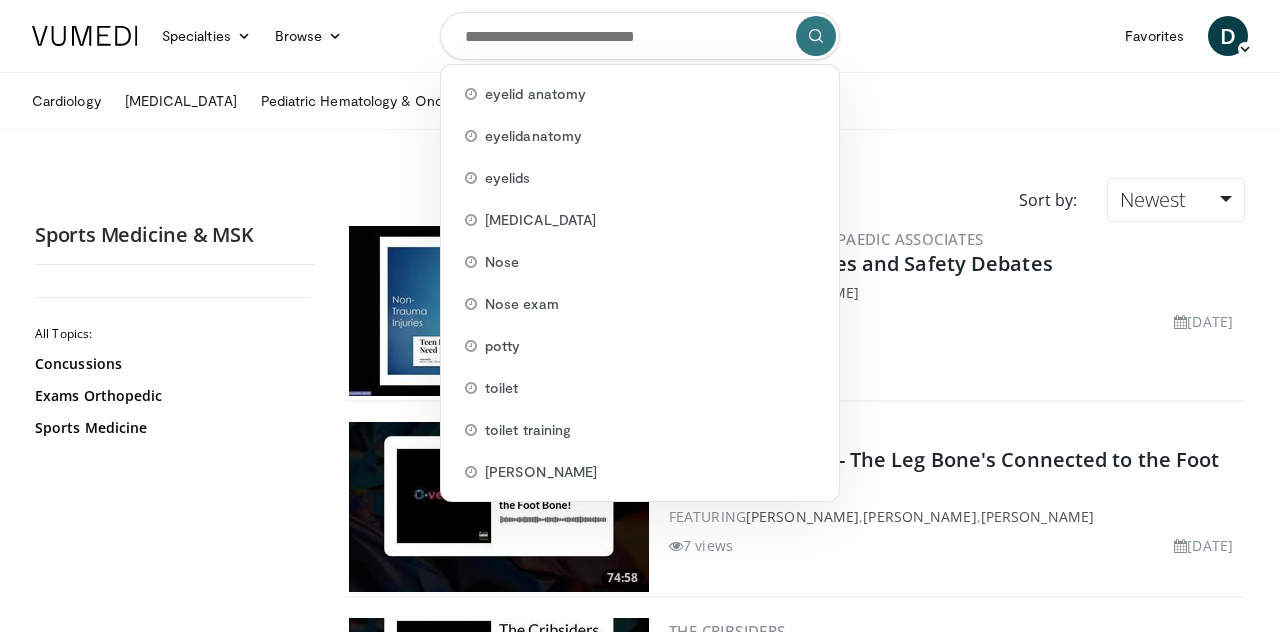 click on "eyelid anatomy" at bounding box center [535, 94] 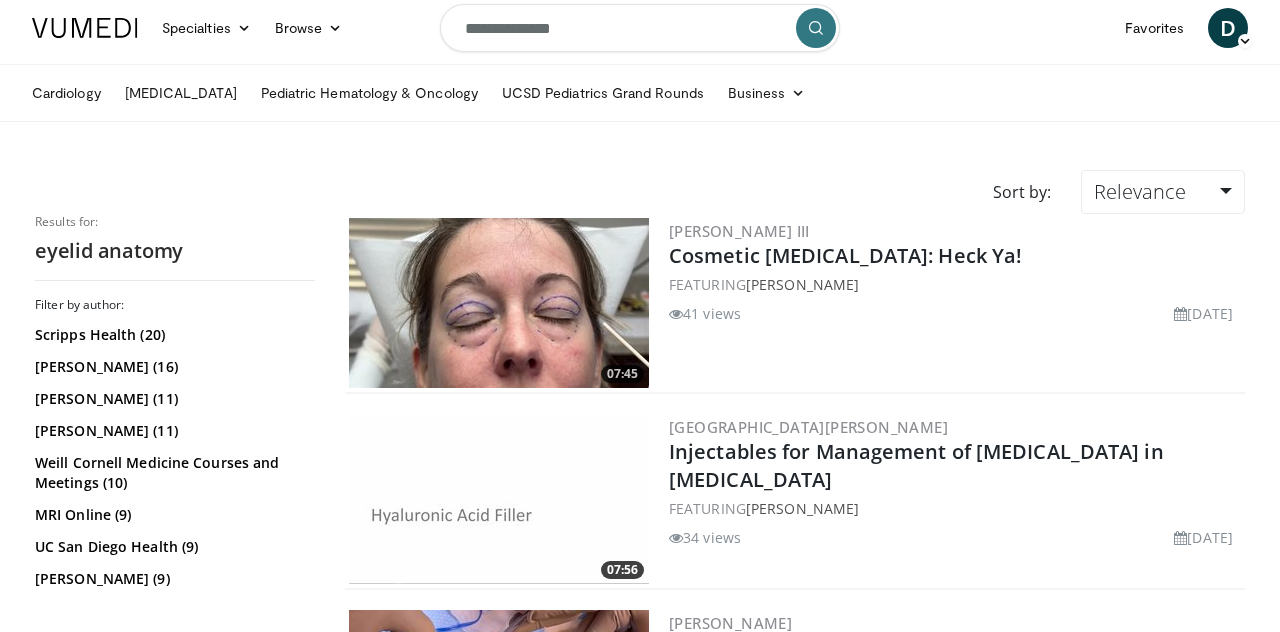 scroll, scrollTop: 0, scrollLeft: 0, axis: both 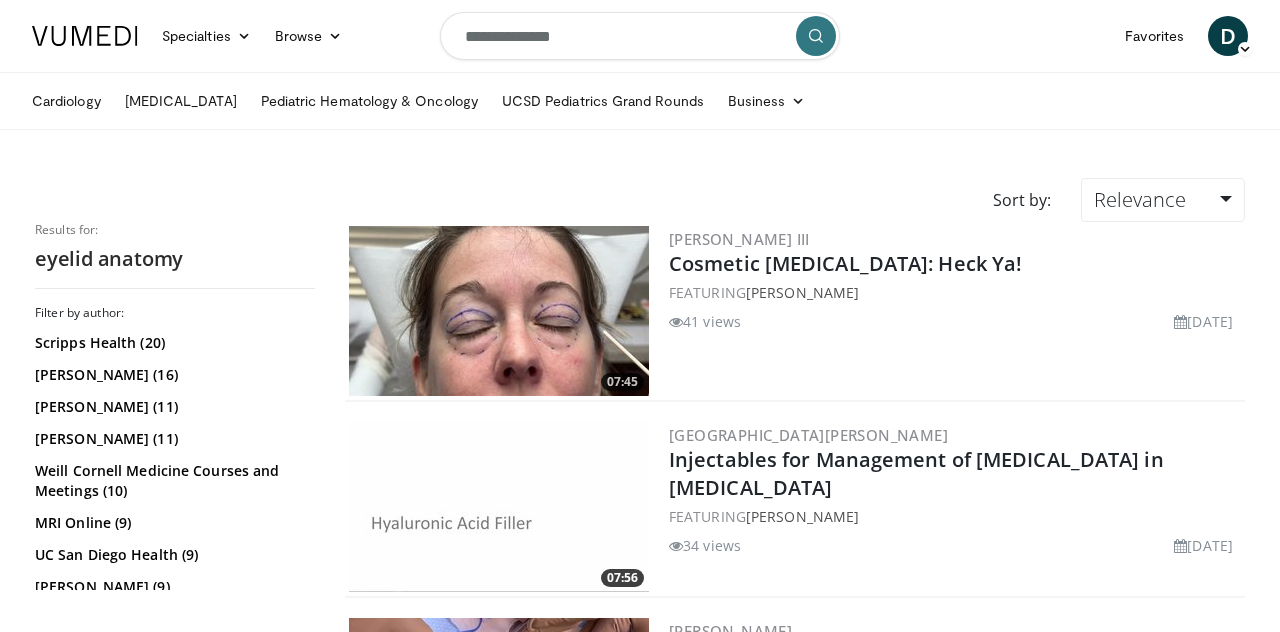 click on "**********" at bounding box center (640, 36) 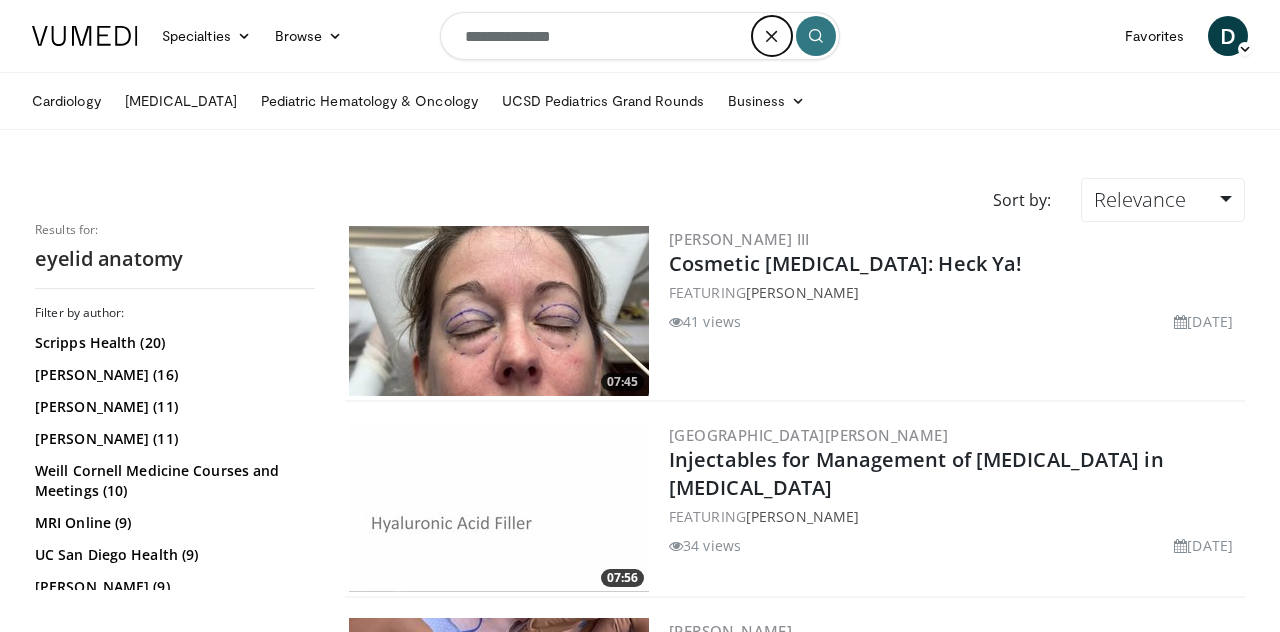 click at bounding box center [772, 36] 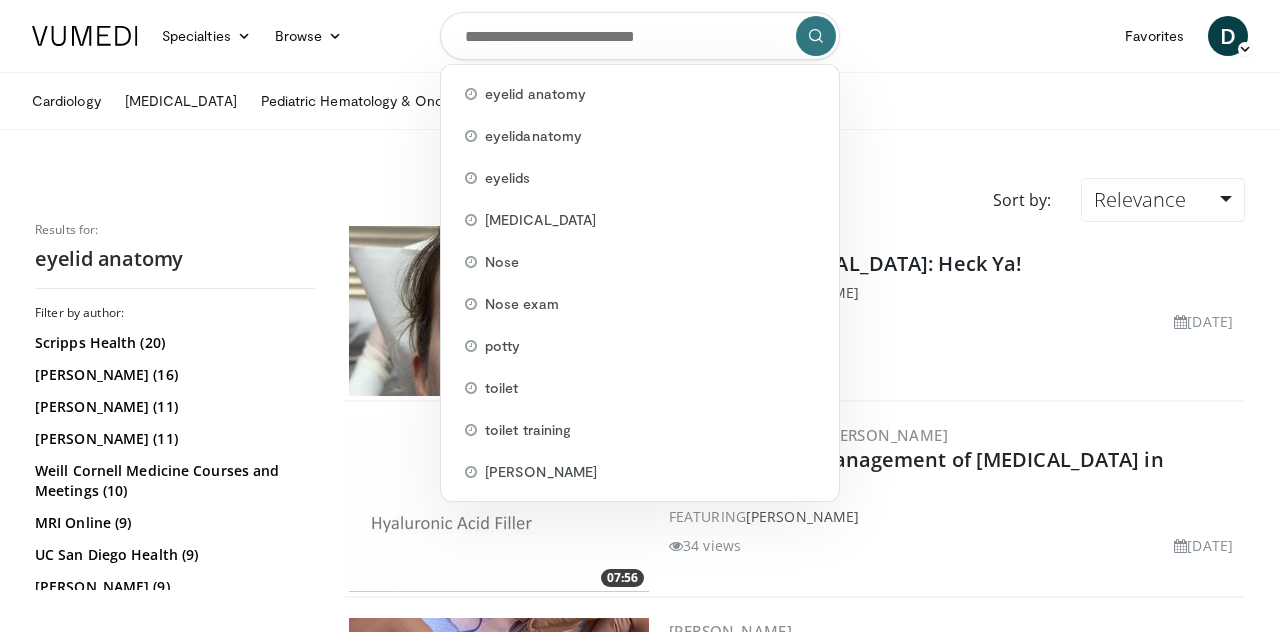 click on "[MEDICAL_DATA]" at bounding box center (540, 220) 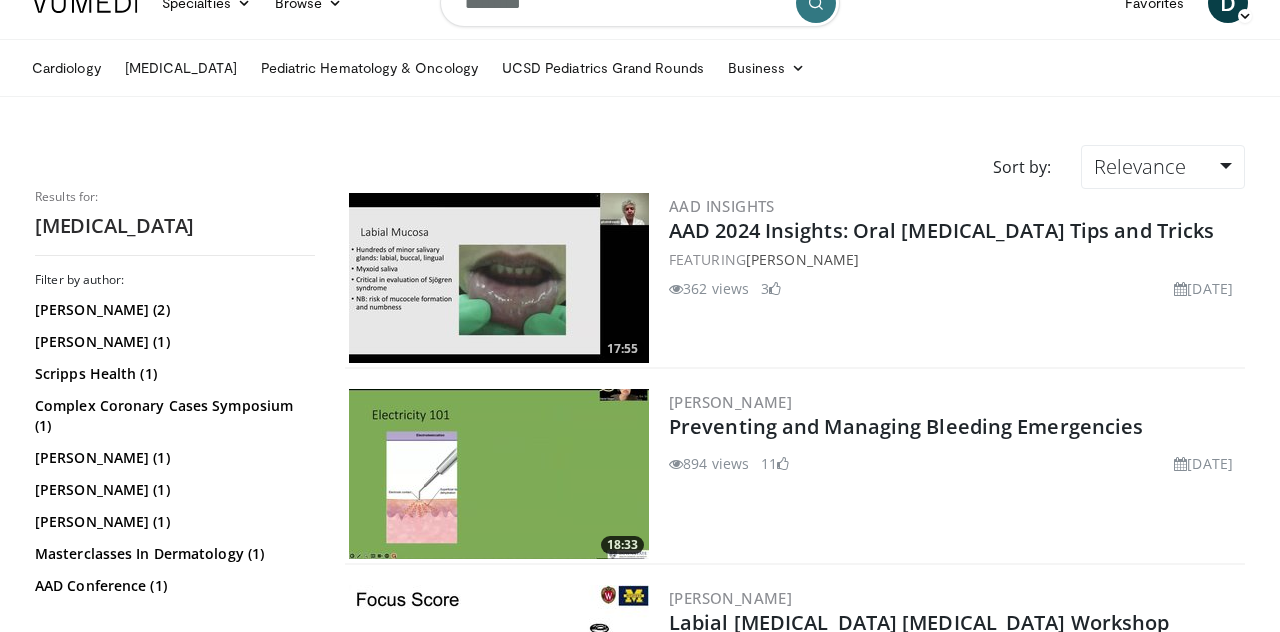 scroll, scrollTop: 0, scrollLeft: 0, axis: both 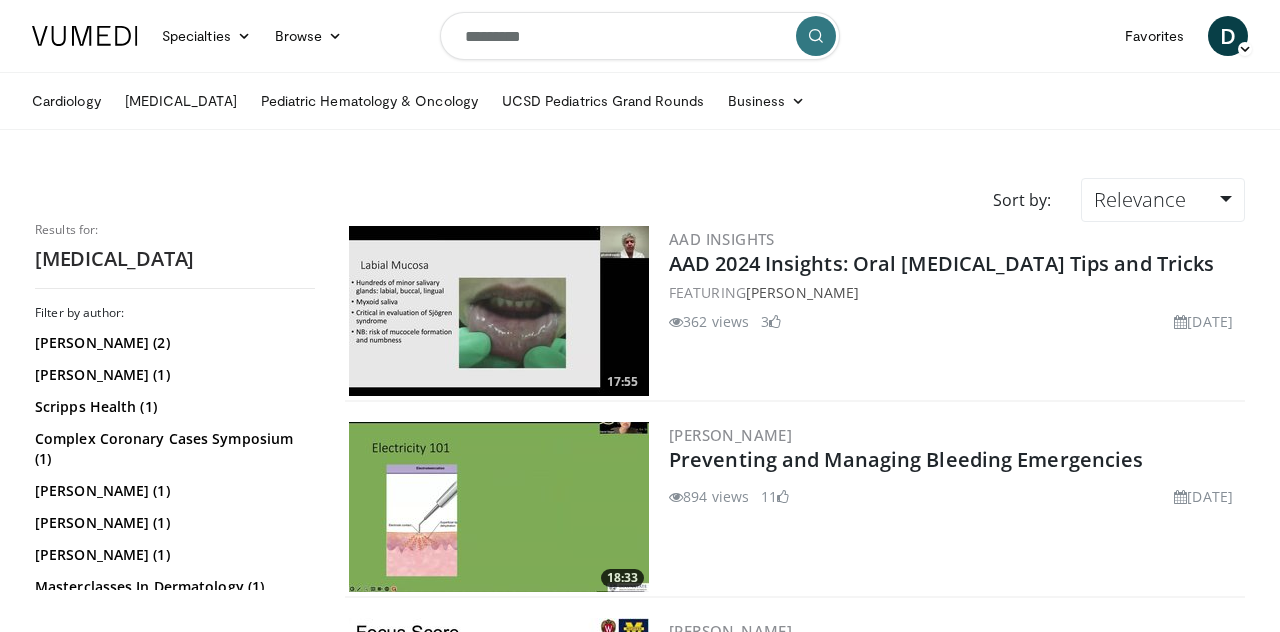 click on "*********" at bounding box center (640, 36) 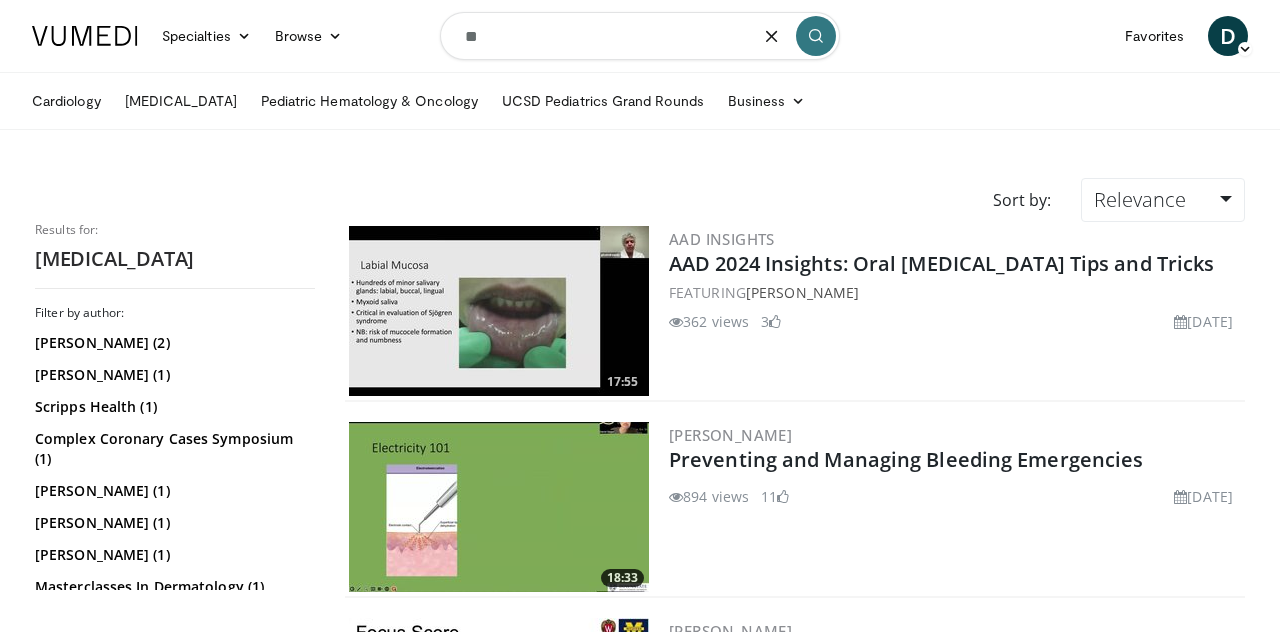 type on "*" 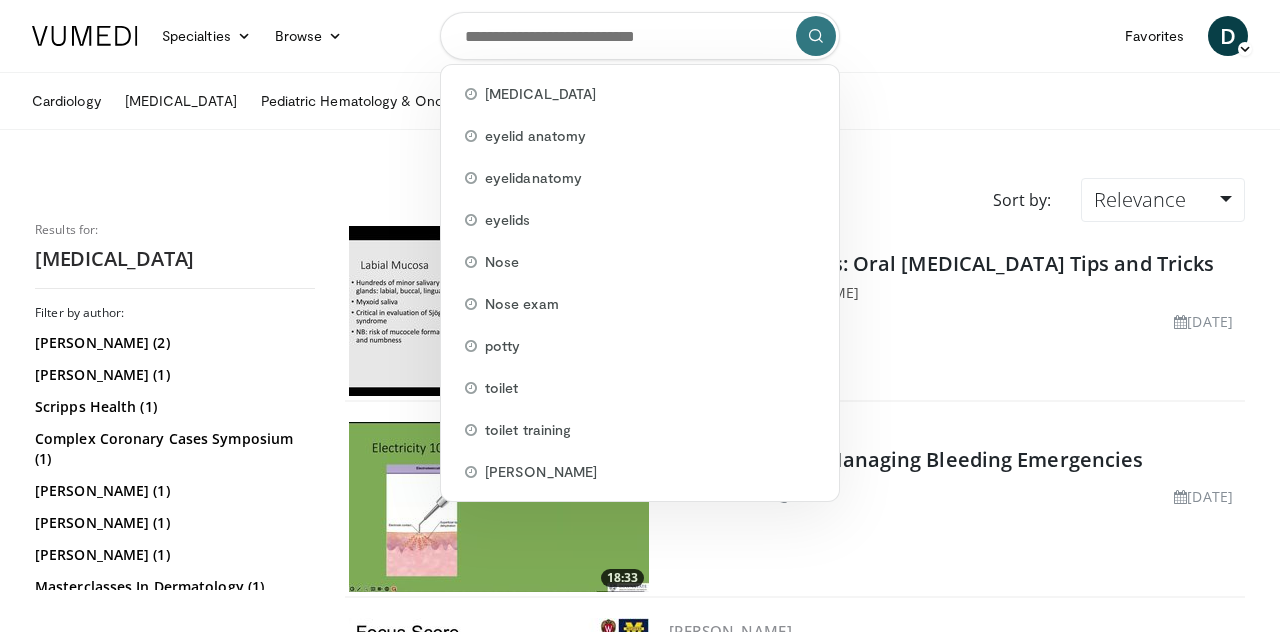 type 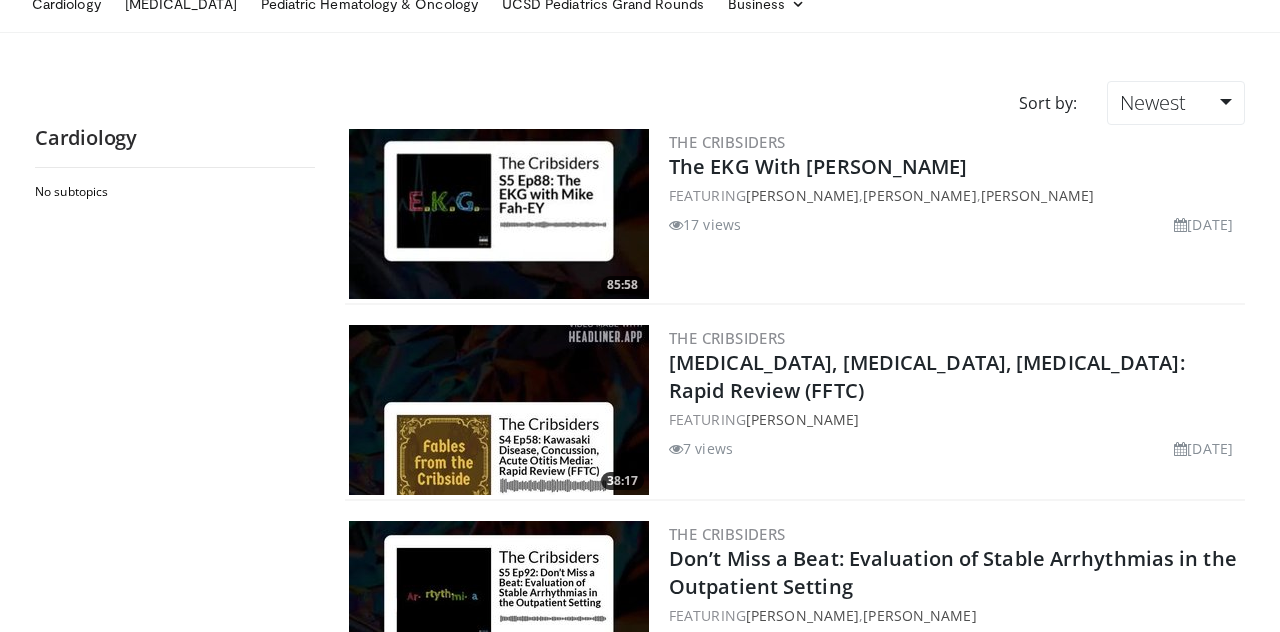 scroll, scrollTop: 98, scrollLeft: 0, axis: vertical 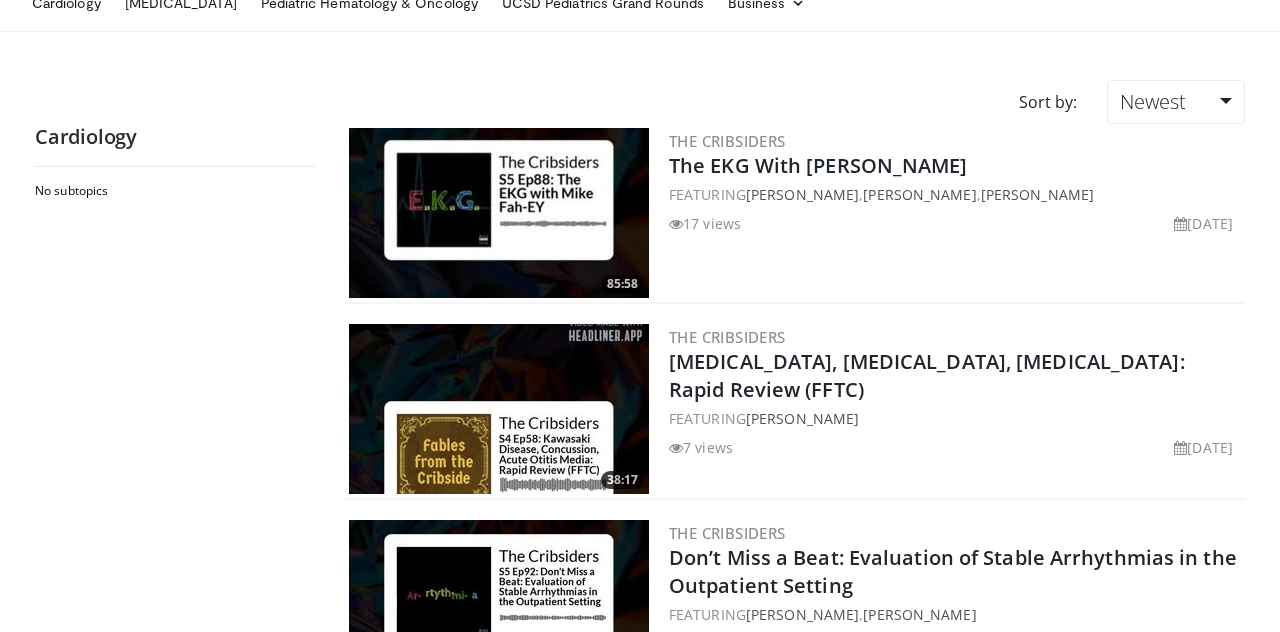 click at bounding box center (499, 409) 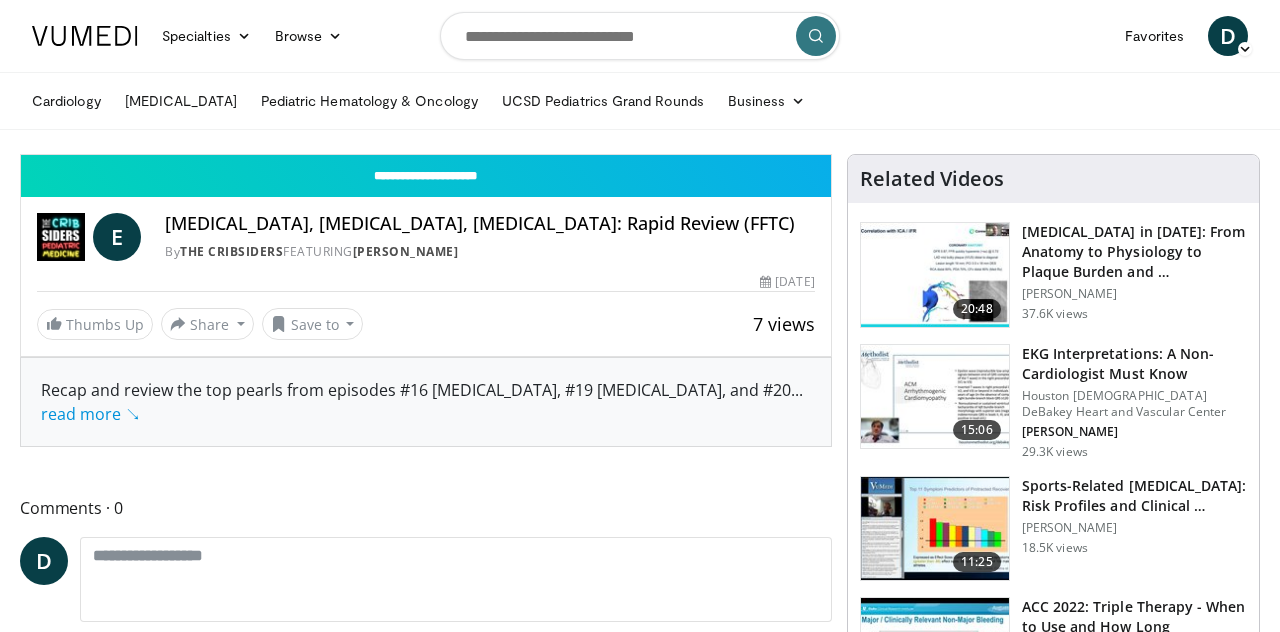 scroll, scrollTop: 0, scrollLeft: 0, axis: both 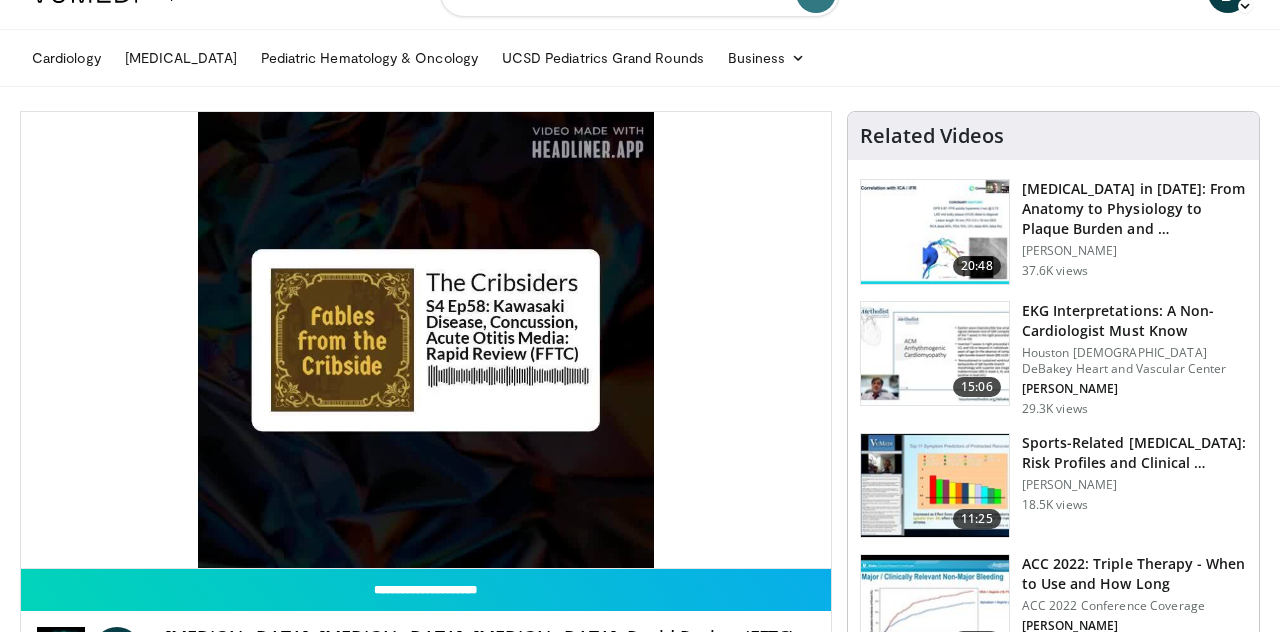 click on "10 seconds
Tap to unmute" at bounding box center (426, 340) 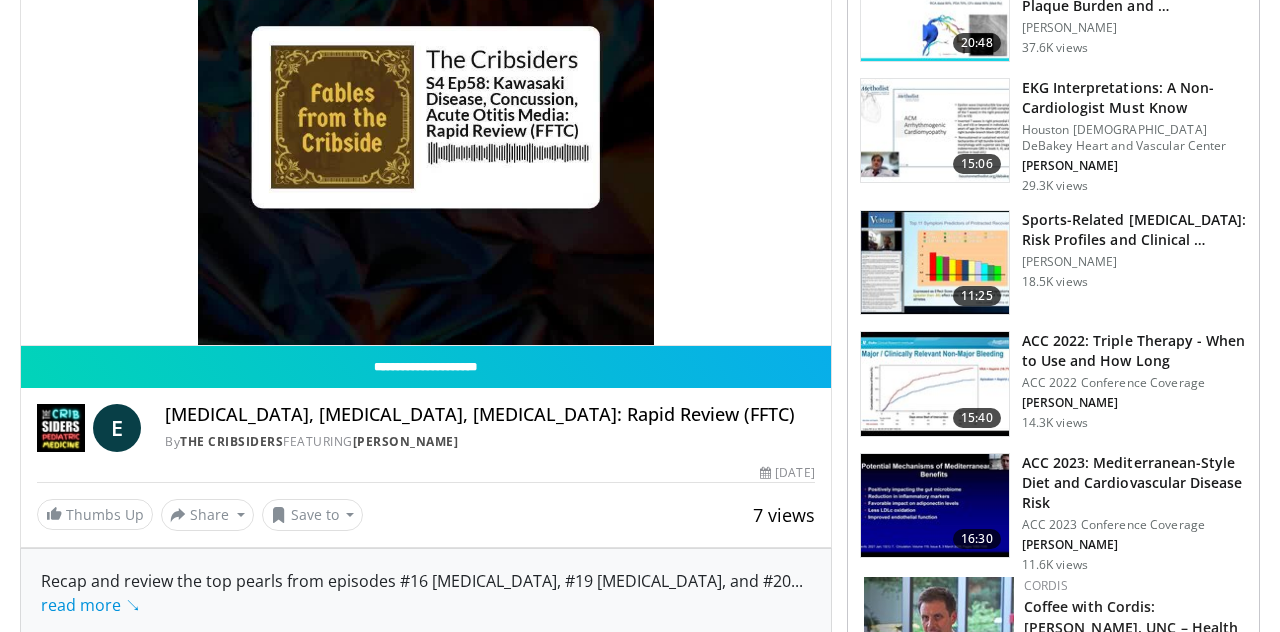 scroll, scrollTop: 0, scrollLeft: 0, axis: both 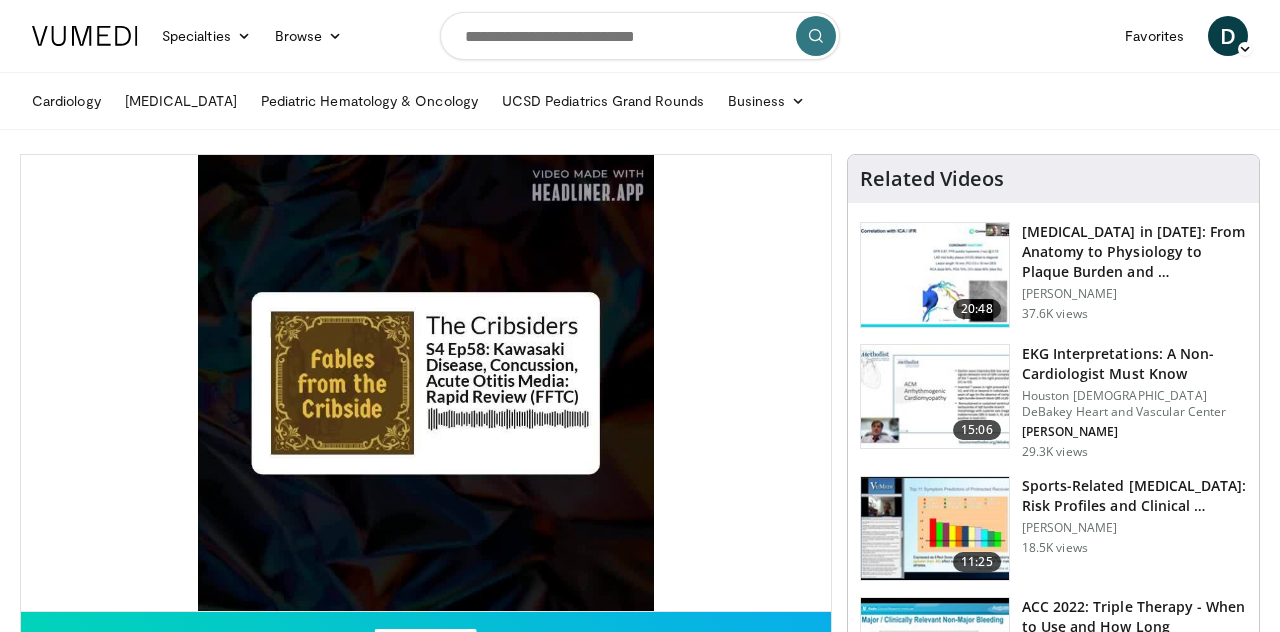 click on "Browse" at bounding box center (309, 36) 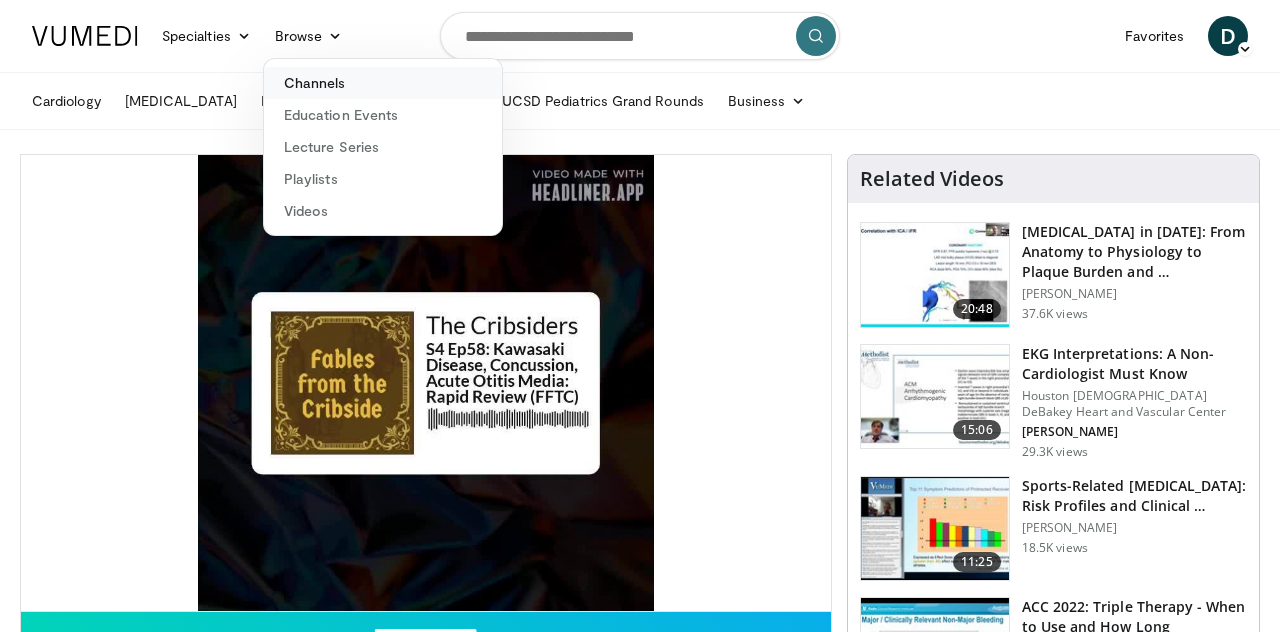click on "Channels" at bounding box center [383, 83] 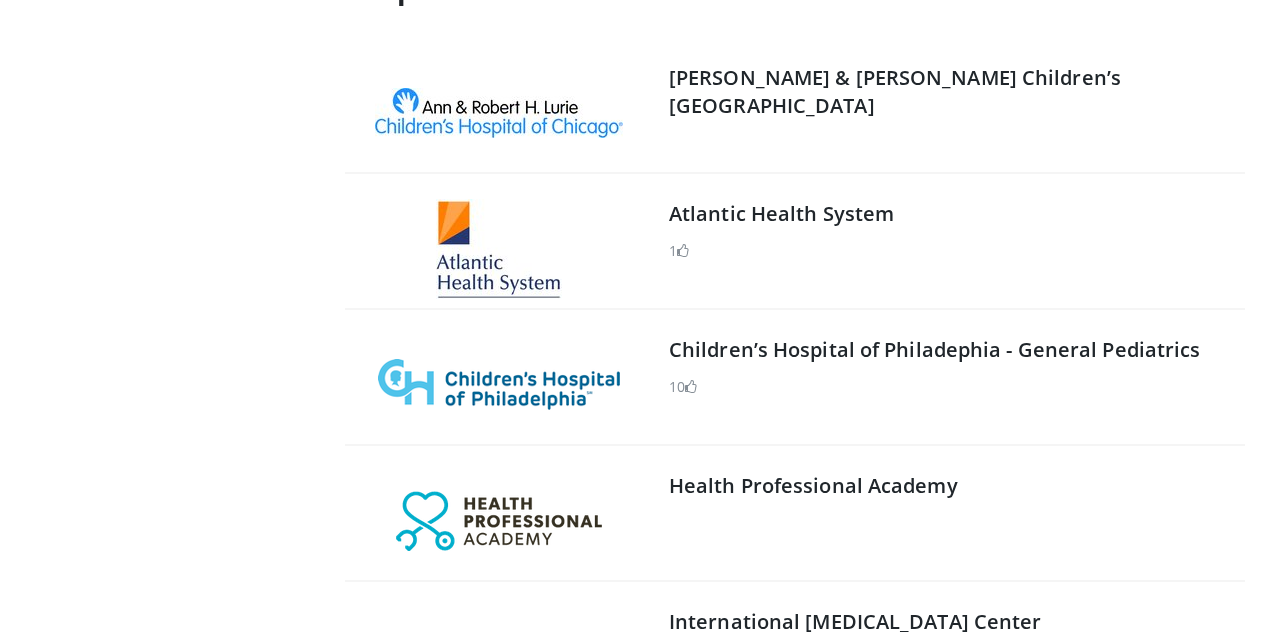 scroll, scrollTop: 495, scrollLeft: 0, axis: vertical 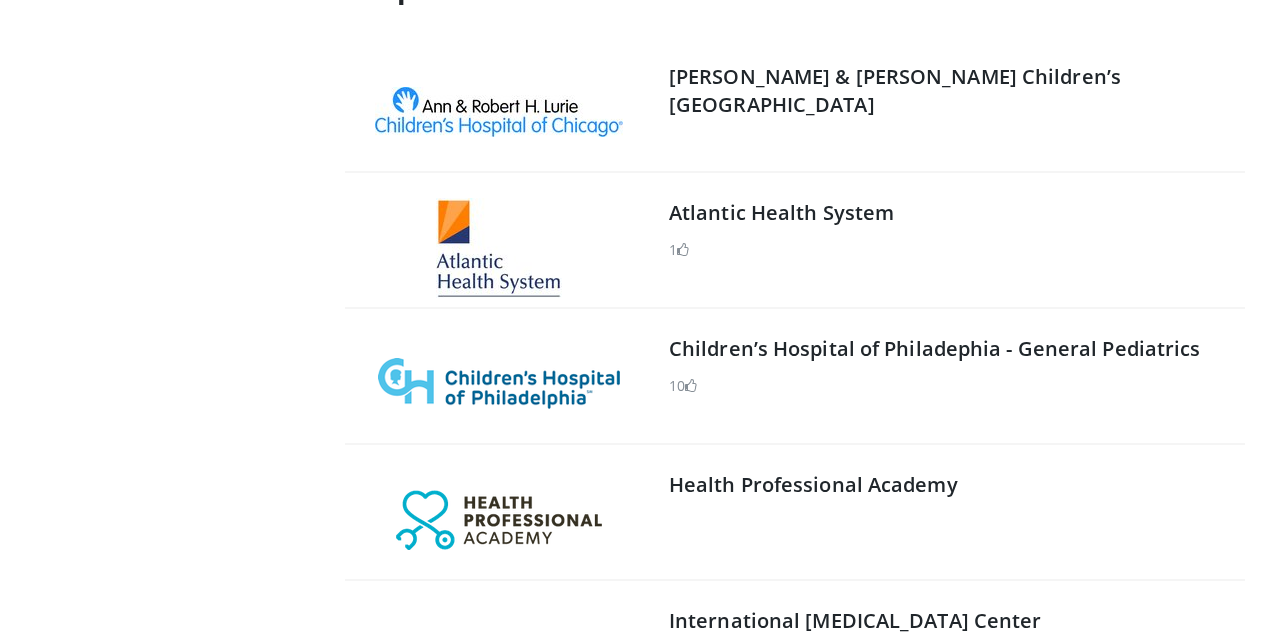 click on "Children’s Hospital of Philadephia - General Pediatrics" at bounding box center (935, 348) 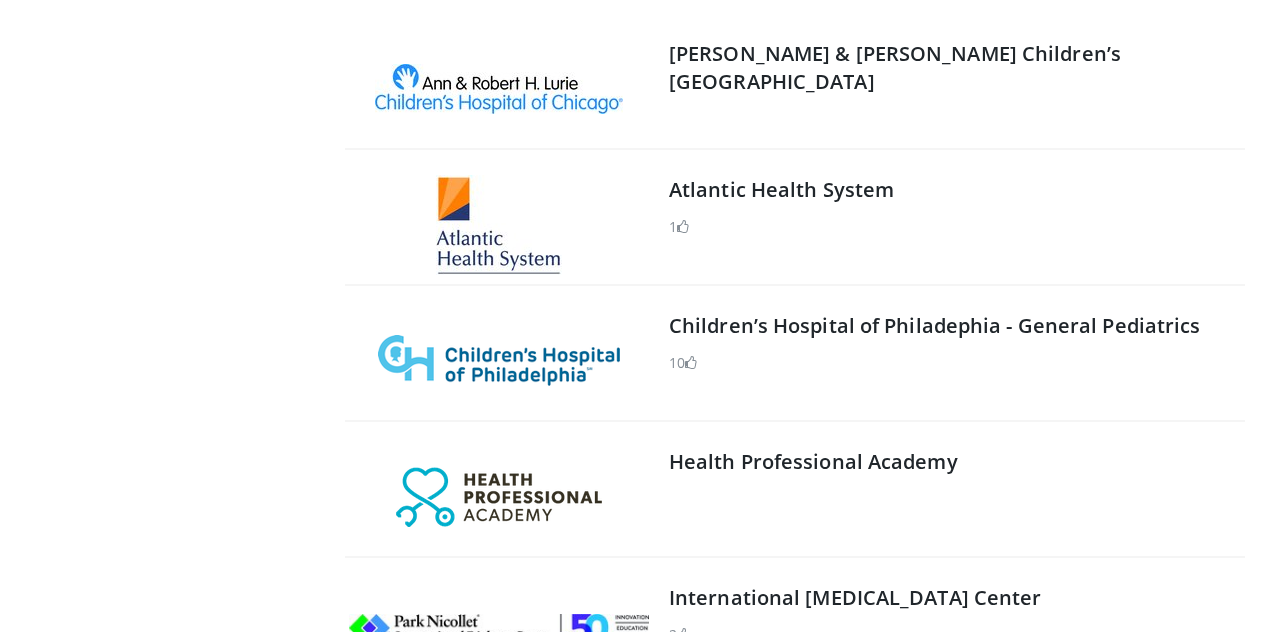 scroll, scrollTop: 591, scrollLeft: 0, axis: vertical 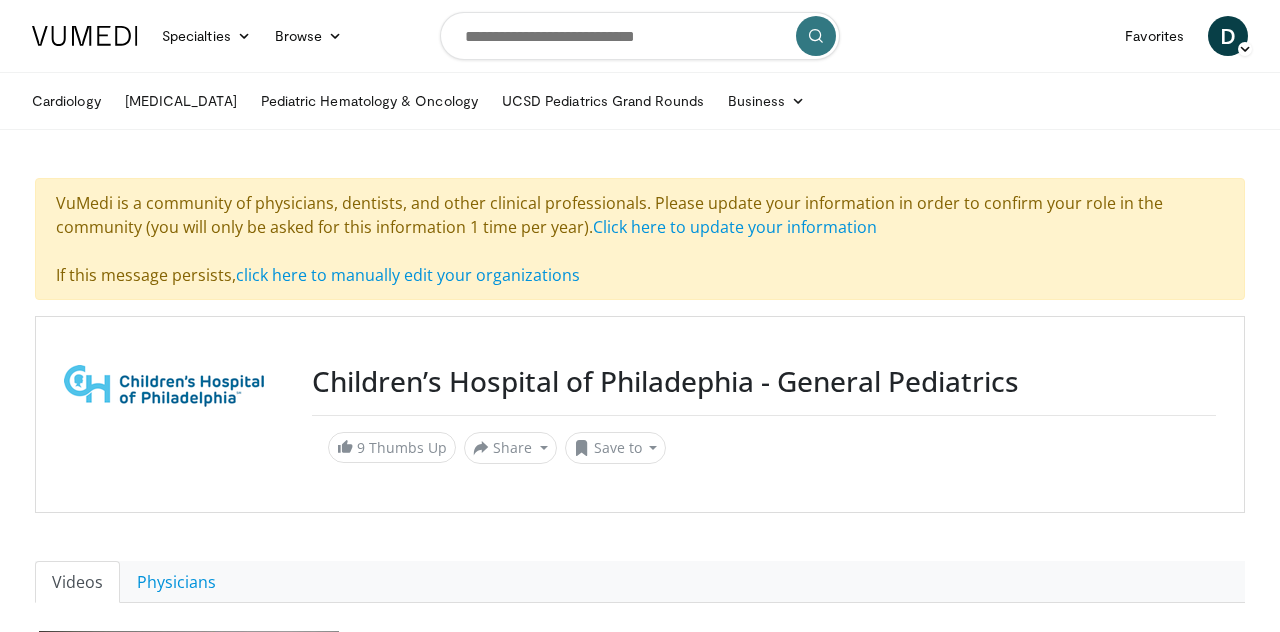 click on "Click here to update your information" at bounding box center (735, 227) 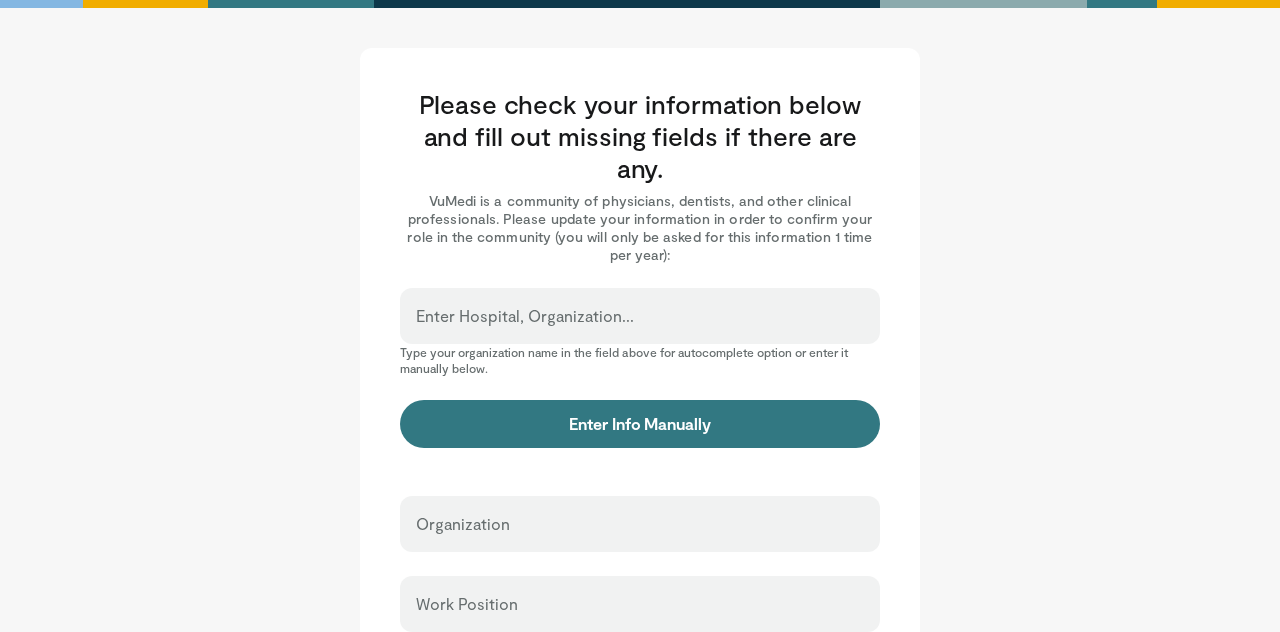 scroll, scrollTop: 0, scrollLeft: 0, axis: both 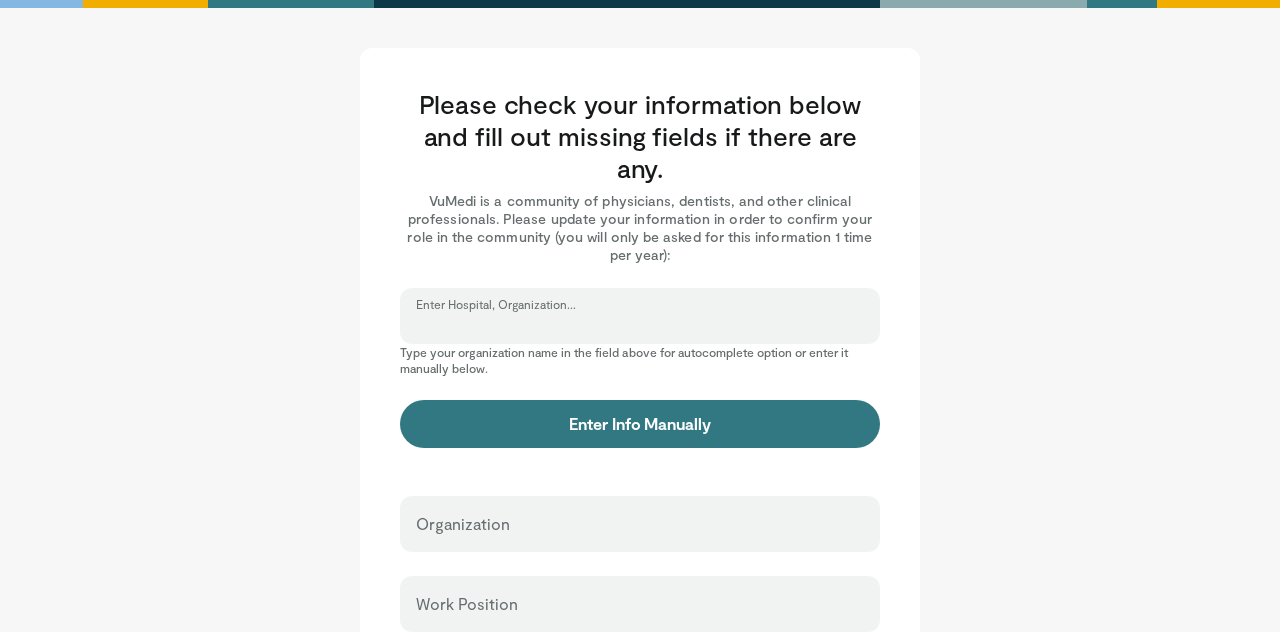 click on "Enter Hospital, Organization..." at bounding box center [640, 325] 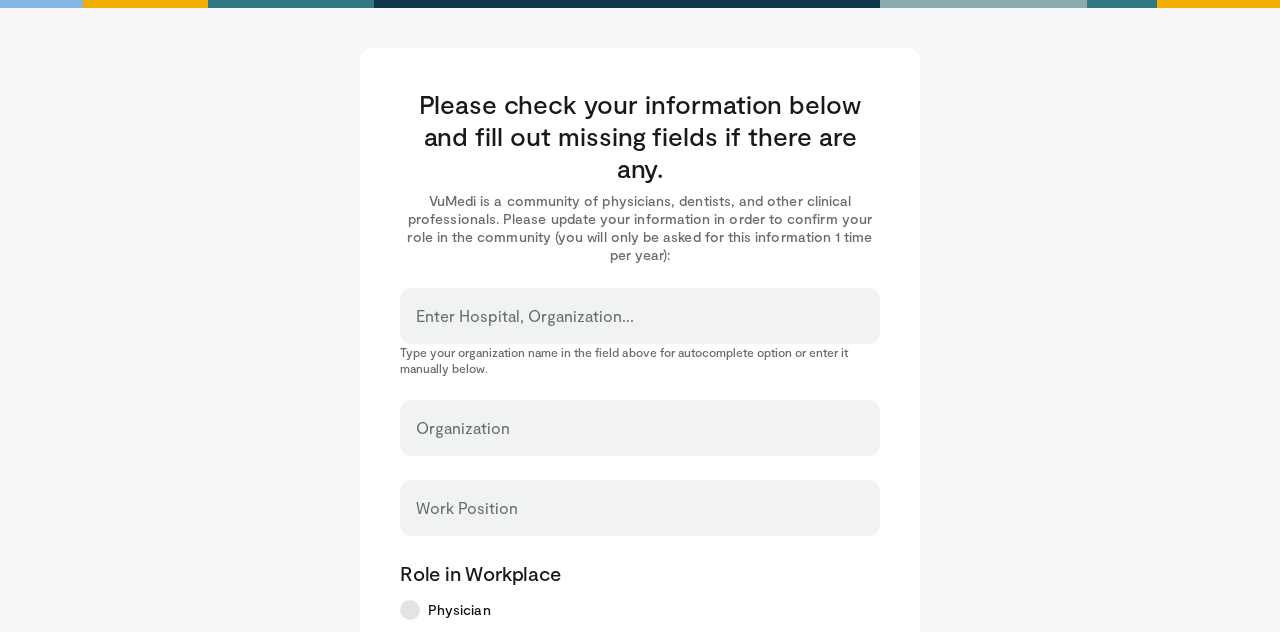 click on "Enter Hospital, Organization..." at bounding box center (640, 316) 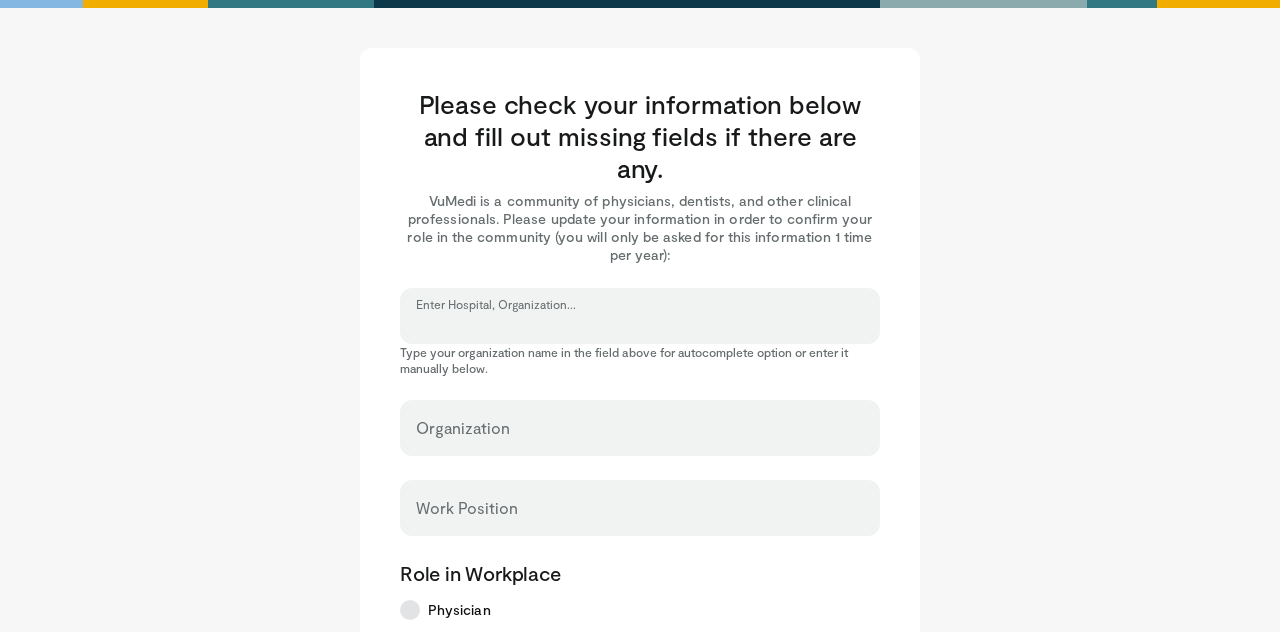 click on "Enter Hospital, Organization..." at bounding box center [640, 325] 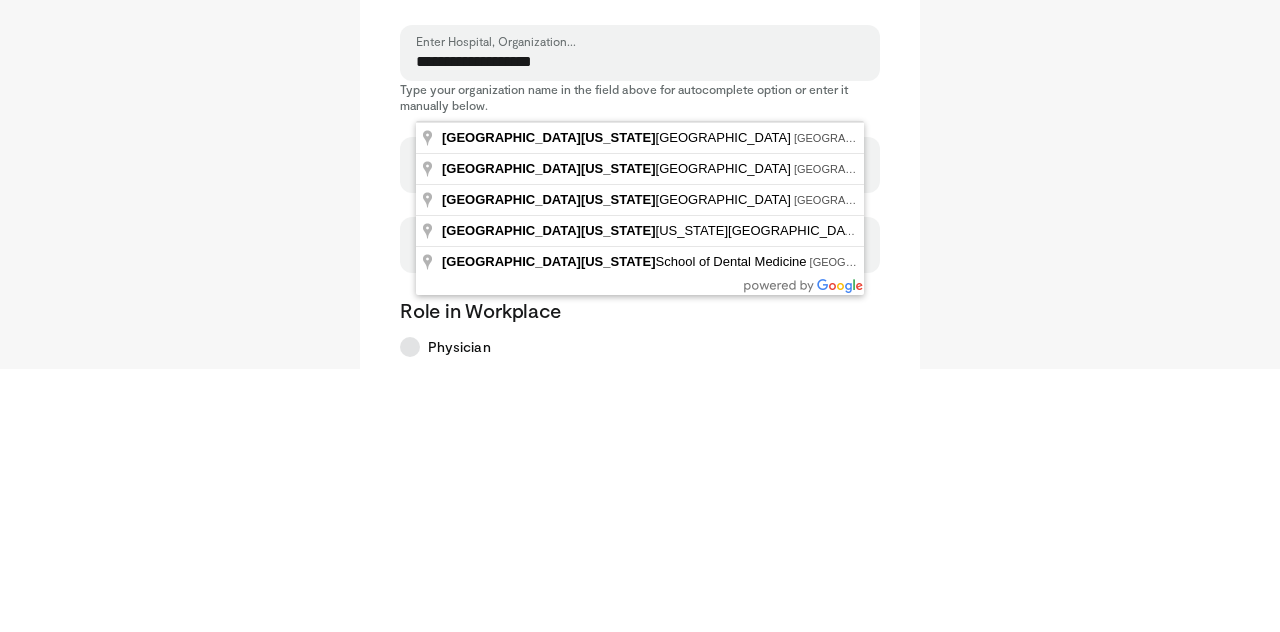 type on "**********" 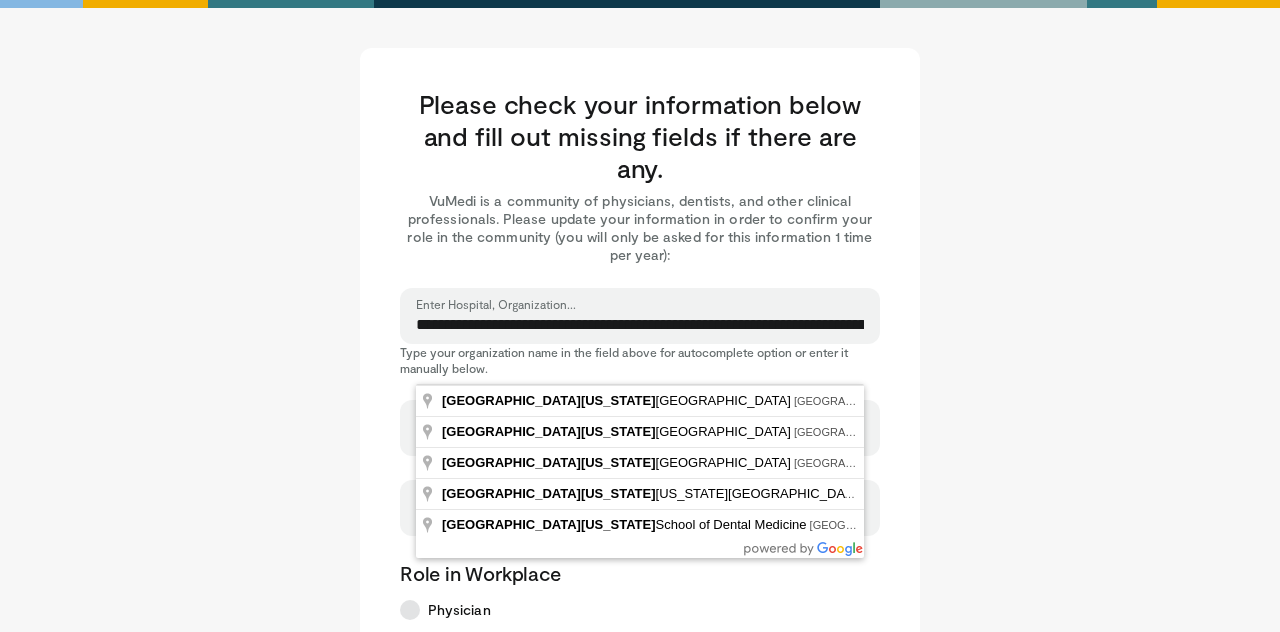 type on "********" 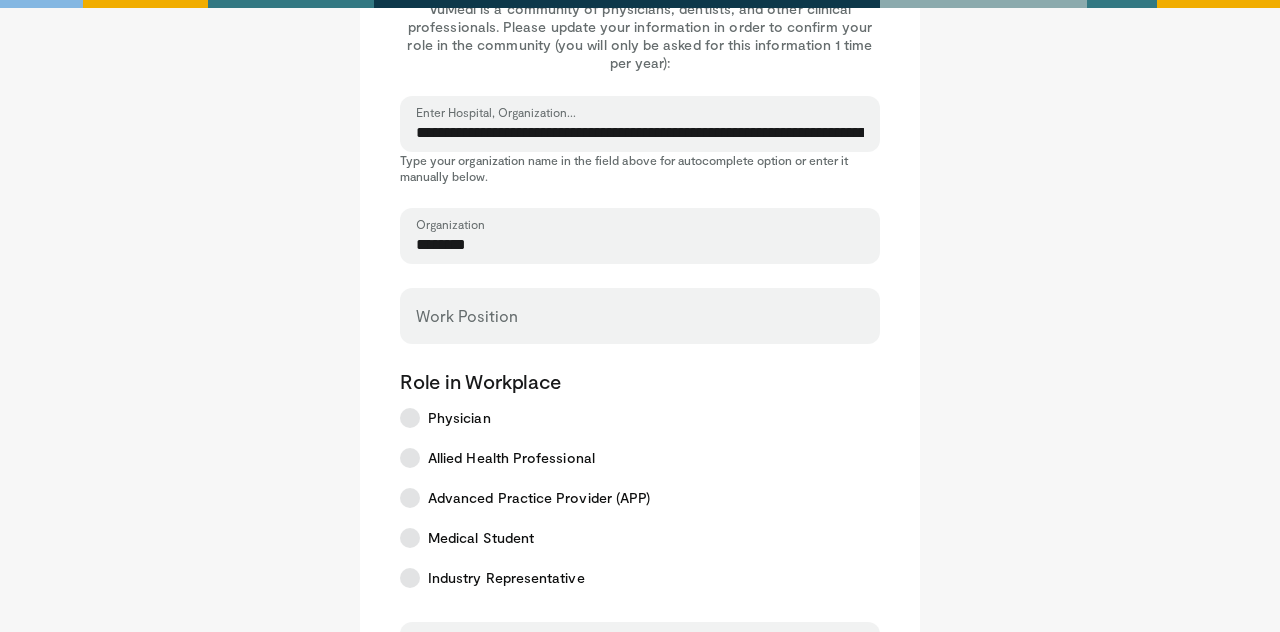 scroll, scrollTop: 201, scrollLeft: 0, axis: vertical 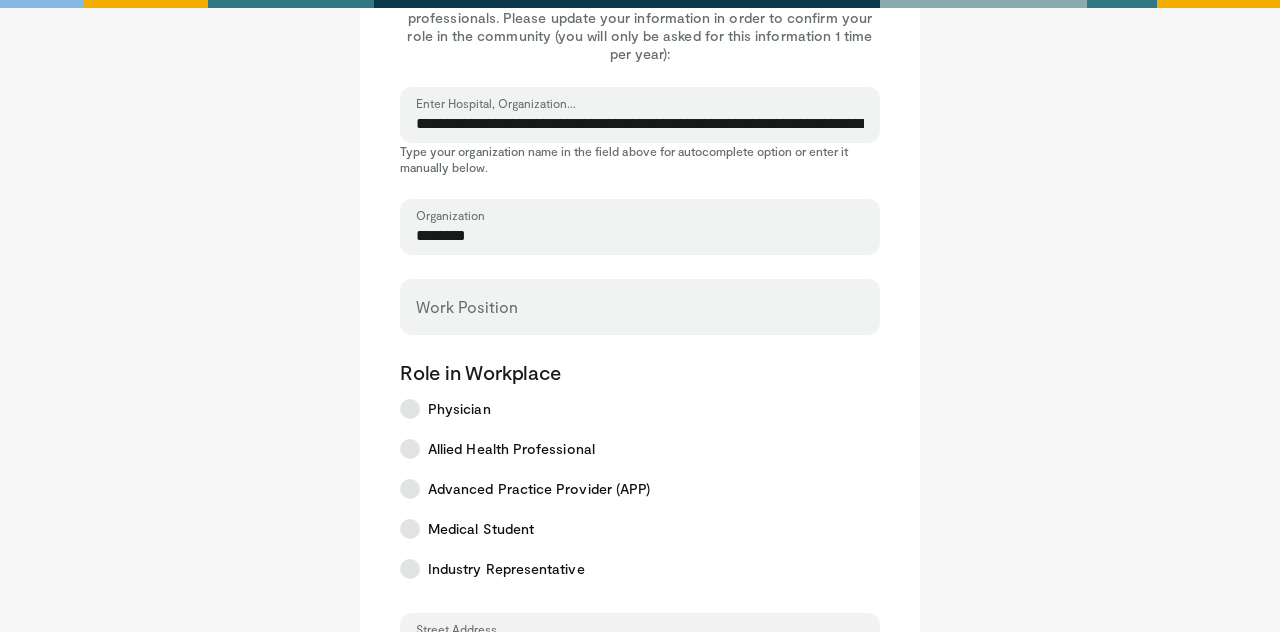 click on "Physician" at bounding box center (459, 409) 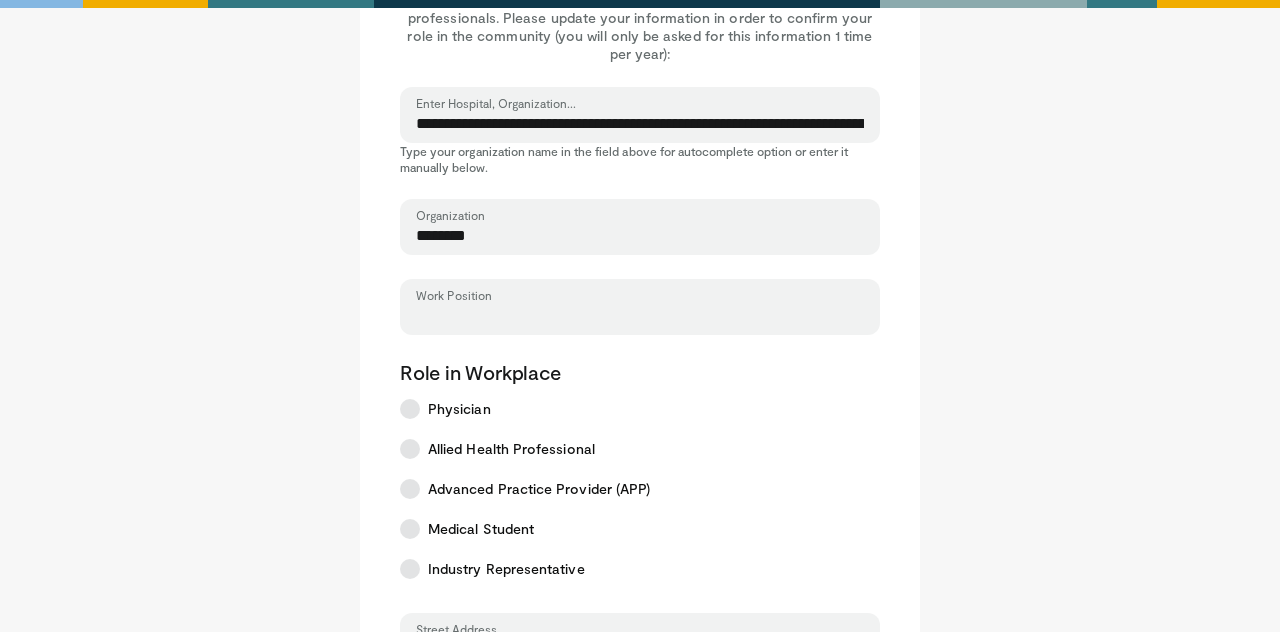 click on "Work Position" at bounding box center (640, 316) 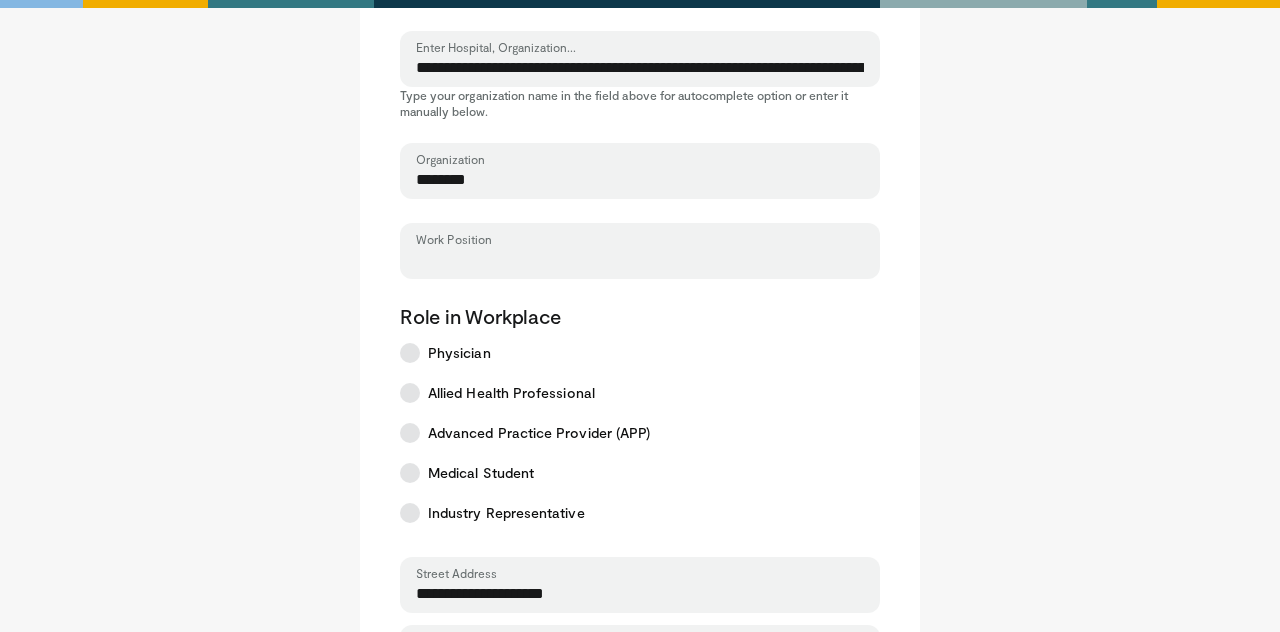 scroll, scrollTop: 297, scrollLeft: 0, axis: vertical 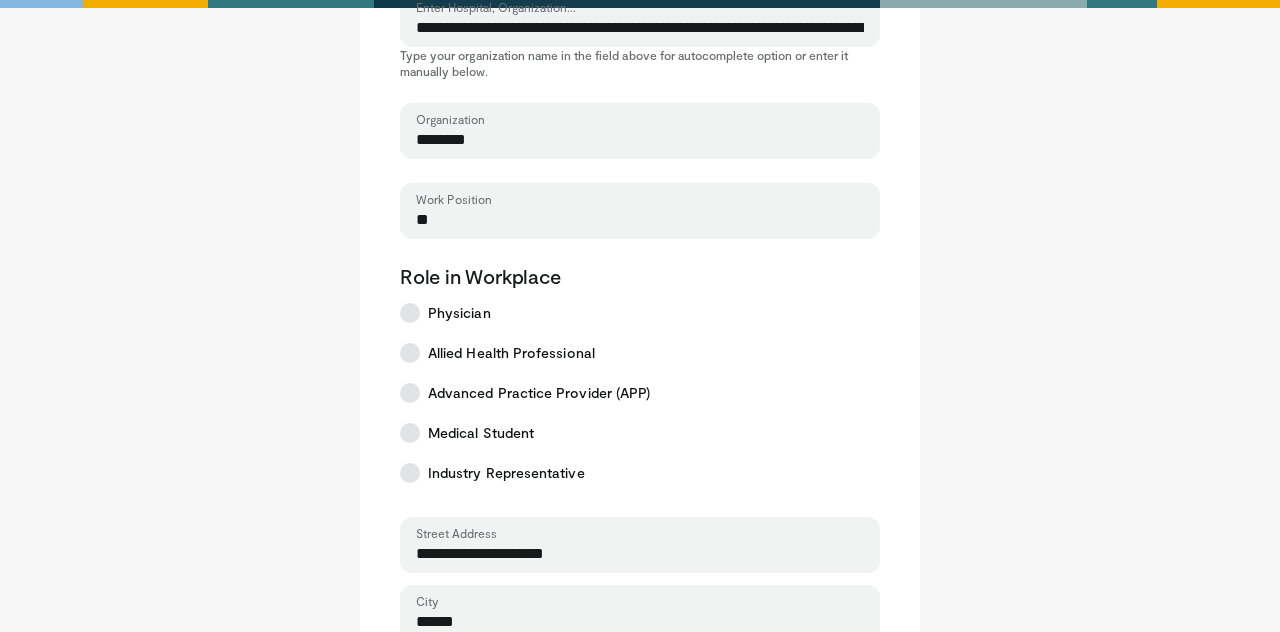 type on "*" 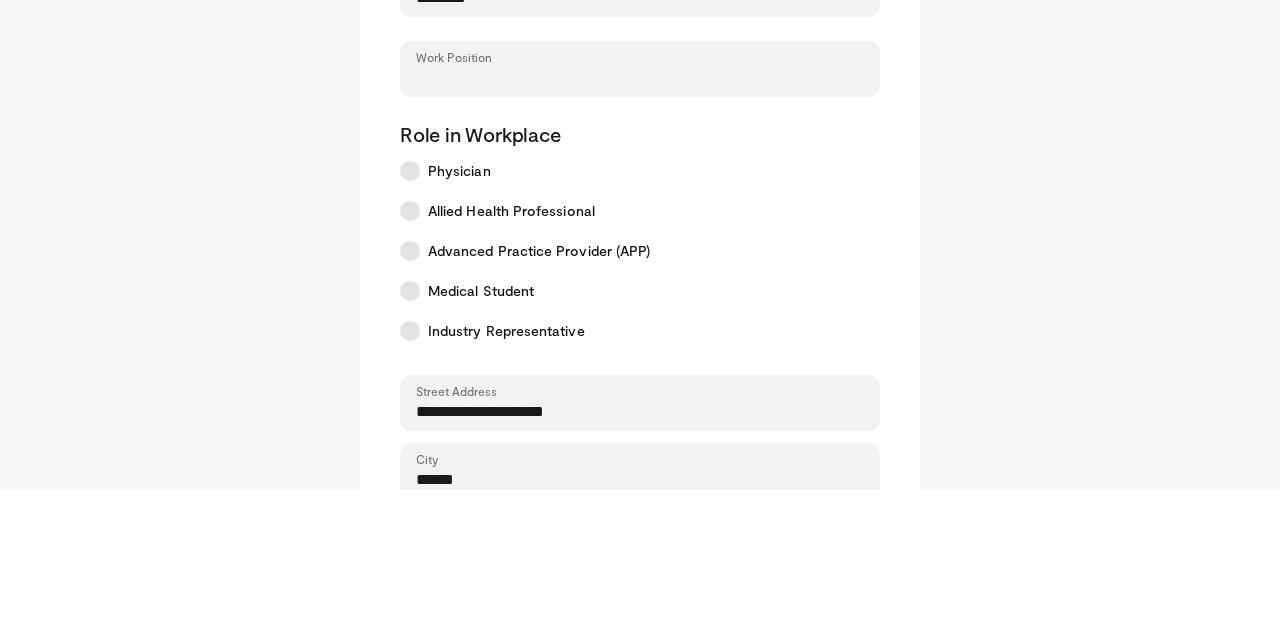 scroll, scrollTop: 297, scrollLeft: 0, axis: vertical 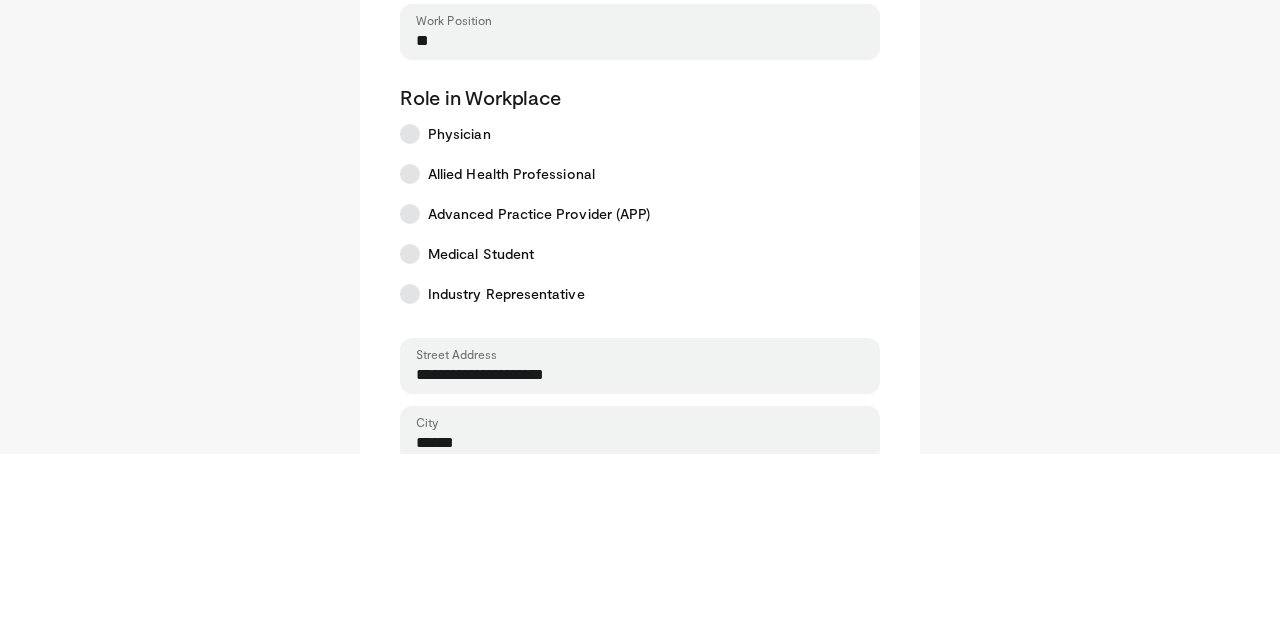 type on "*" 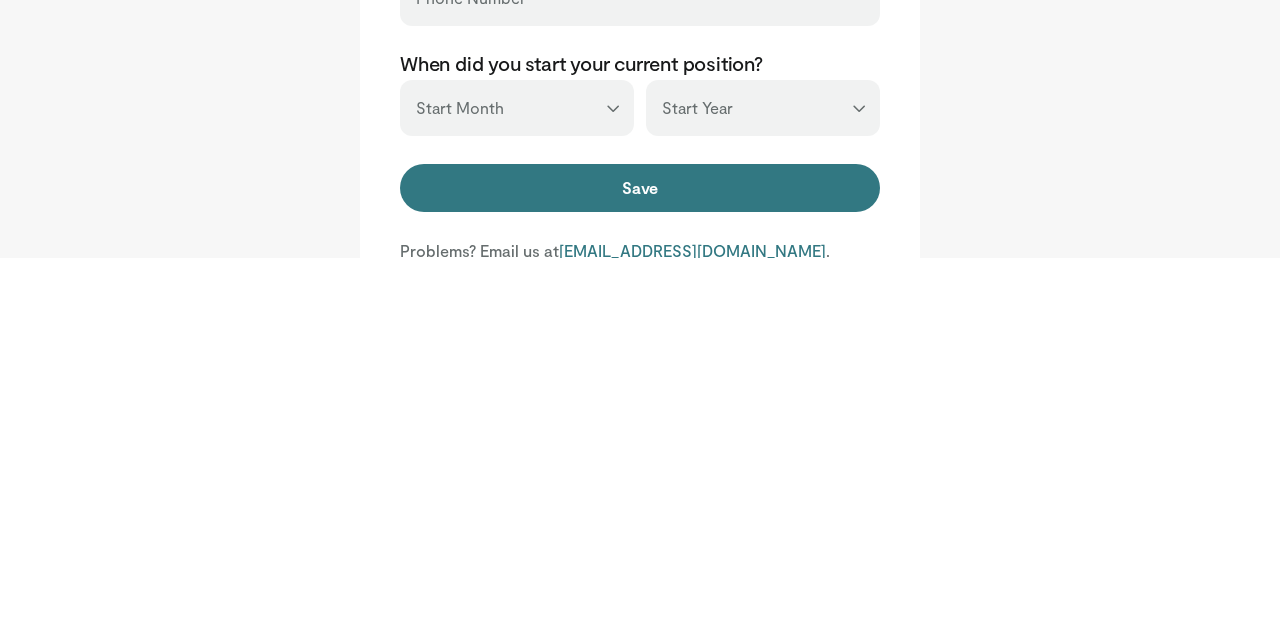 scroll, scrollTop: 759, scrollLeft: 0, axis: vertical 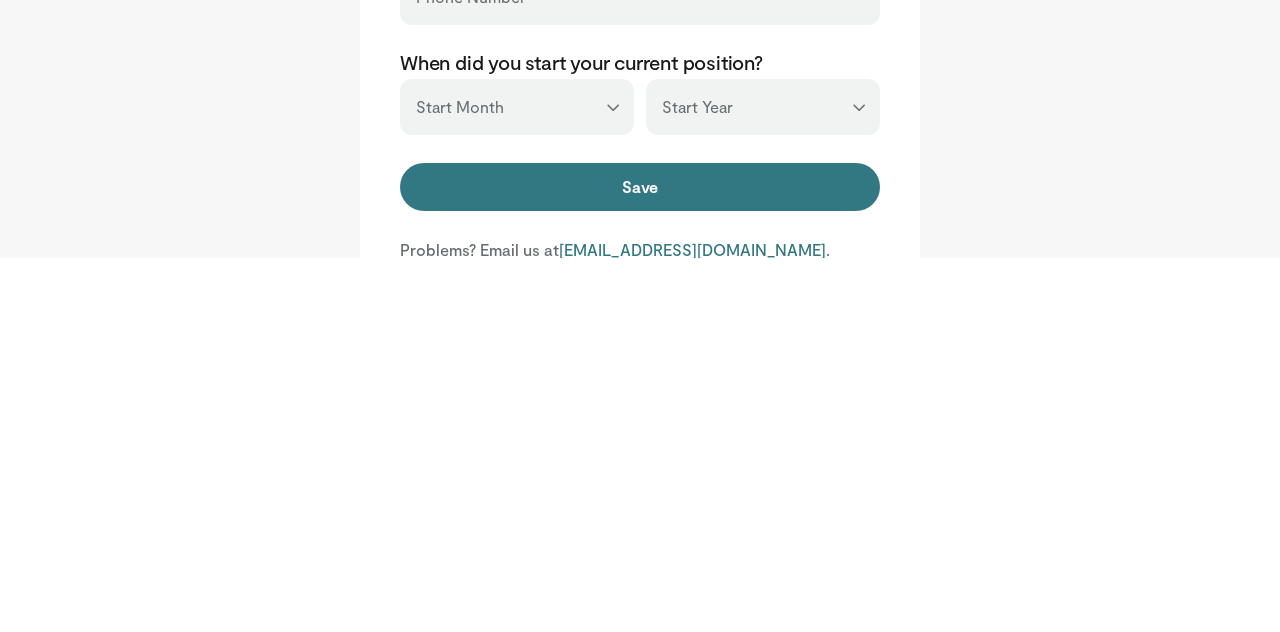 type on "**********" 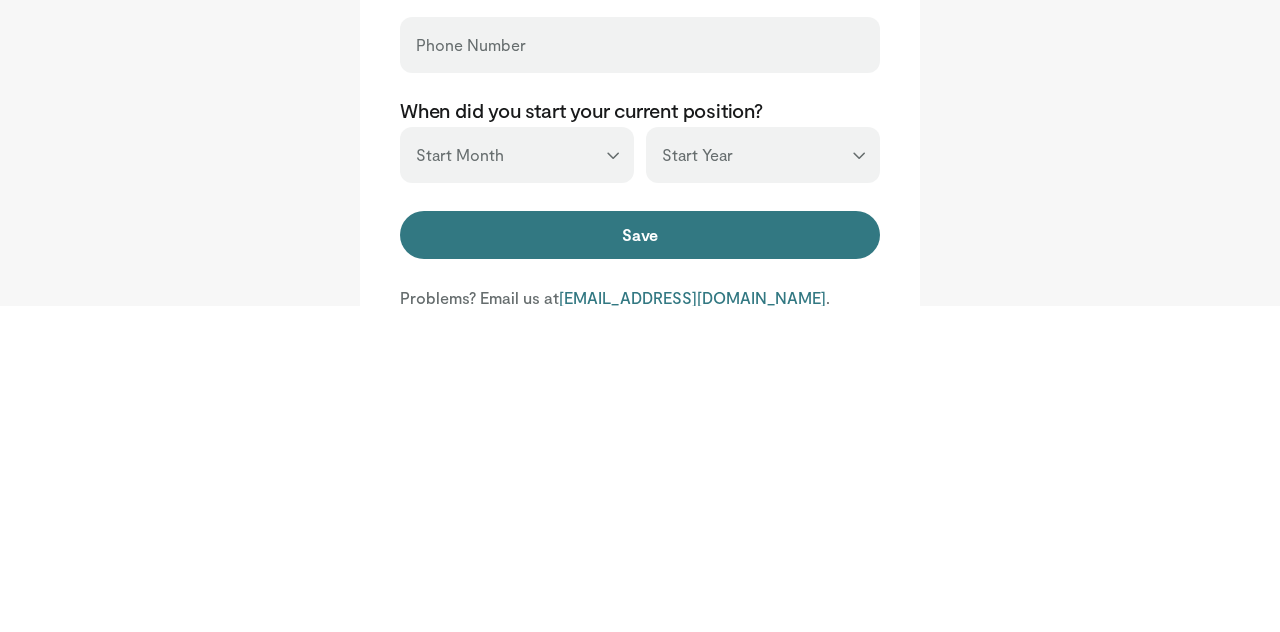 scroll, scrollTop: 759, scrollLeft: 0, axis: vertical 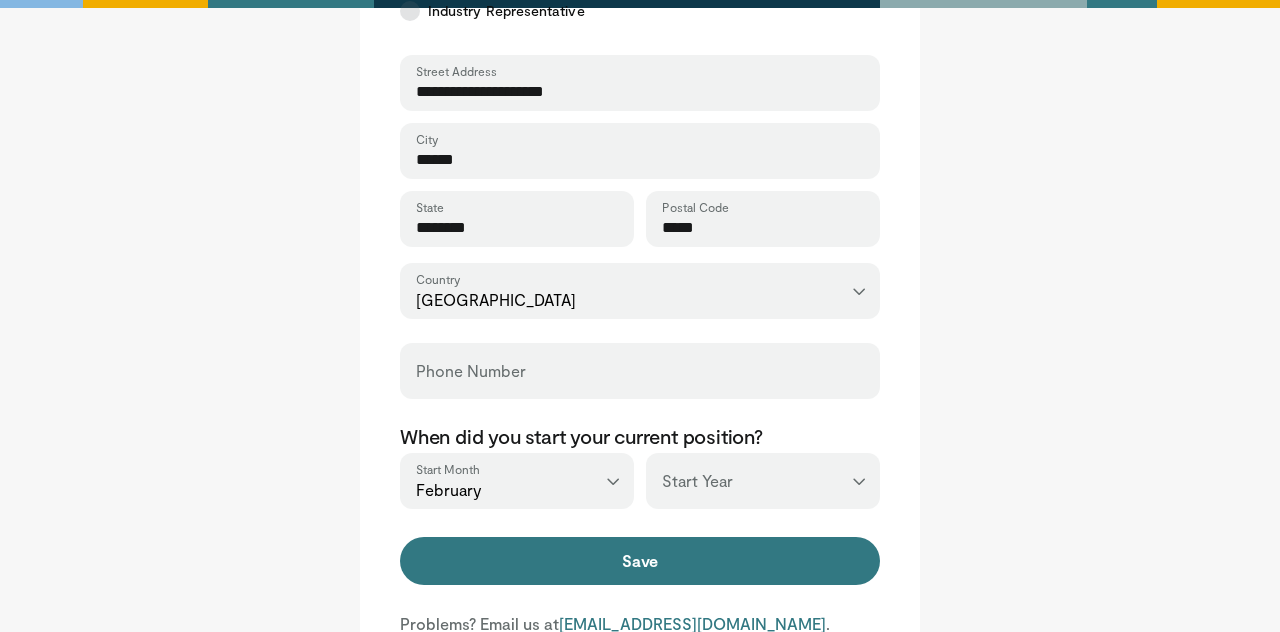 click on "***
*******
********
*****
*****
***
****
****
******
*********
*******
********
********" at bounding box center (517, 481) 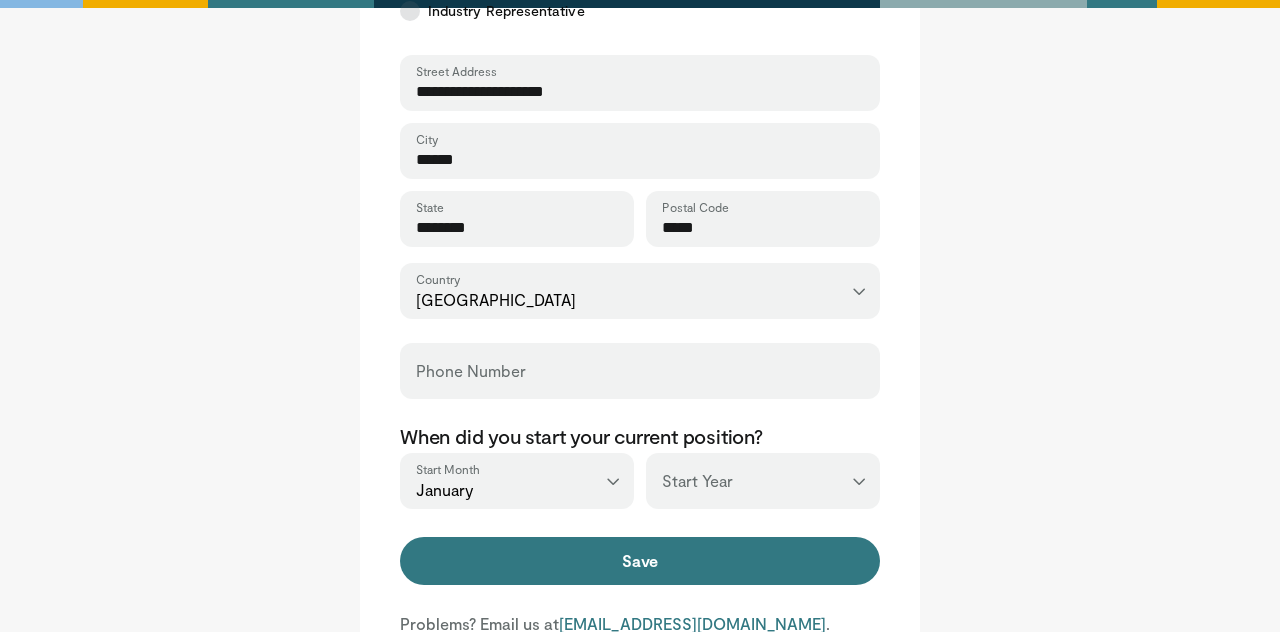 click on "***
****
****
****
****
****
****
****
****
****
****
****
****
****
****
****
****
****
****
****
****
****
****
****
****
****
****
****
****
**** **** **** **** ****" at bounding box center (763, 481) 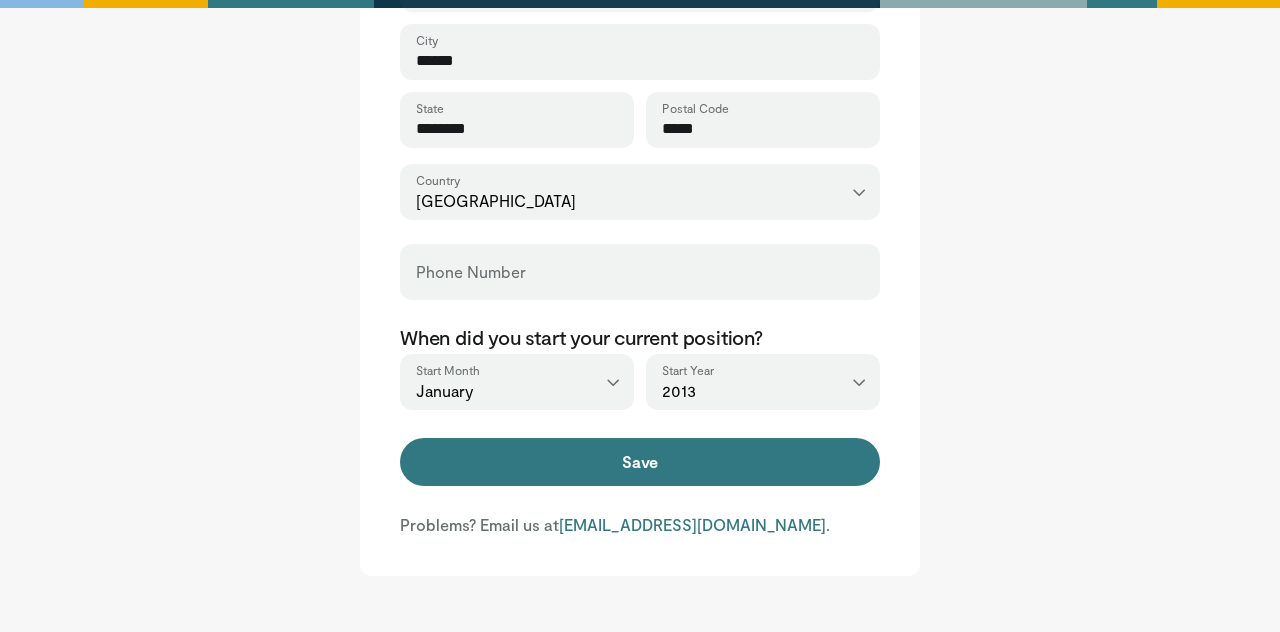 scroll, scrollTop: 860, scrollLeft: 0, axis: vertical 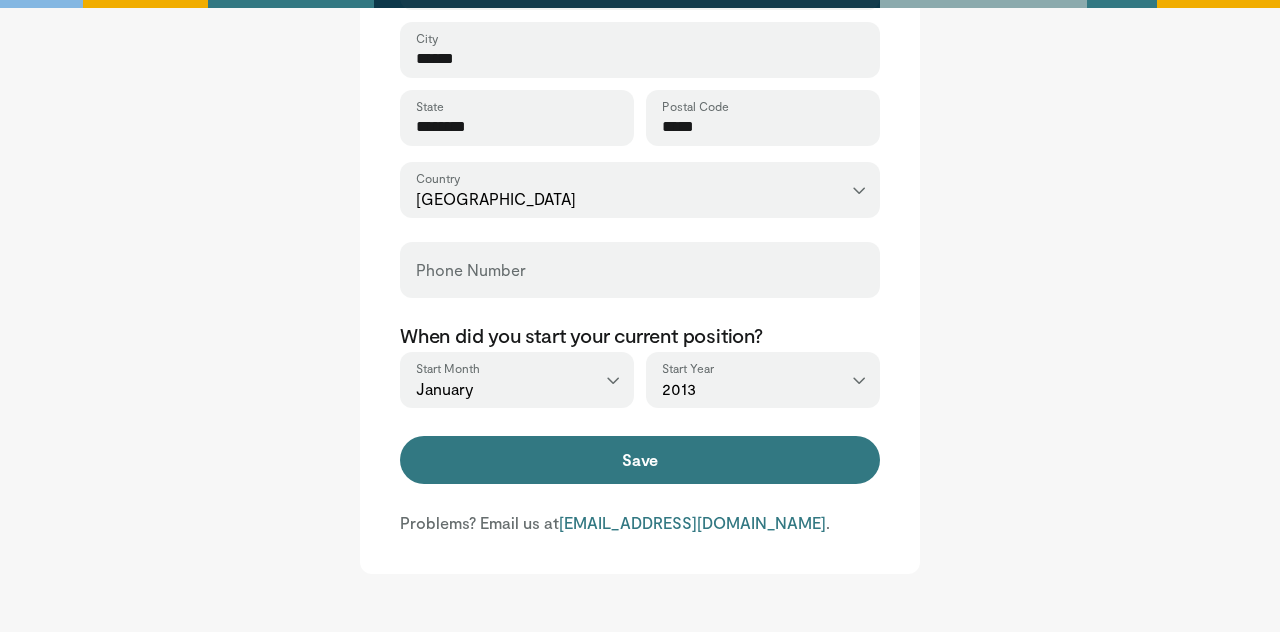 click on "Save" at bounding box center [640, 460] 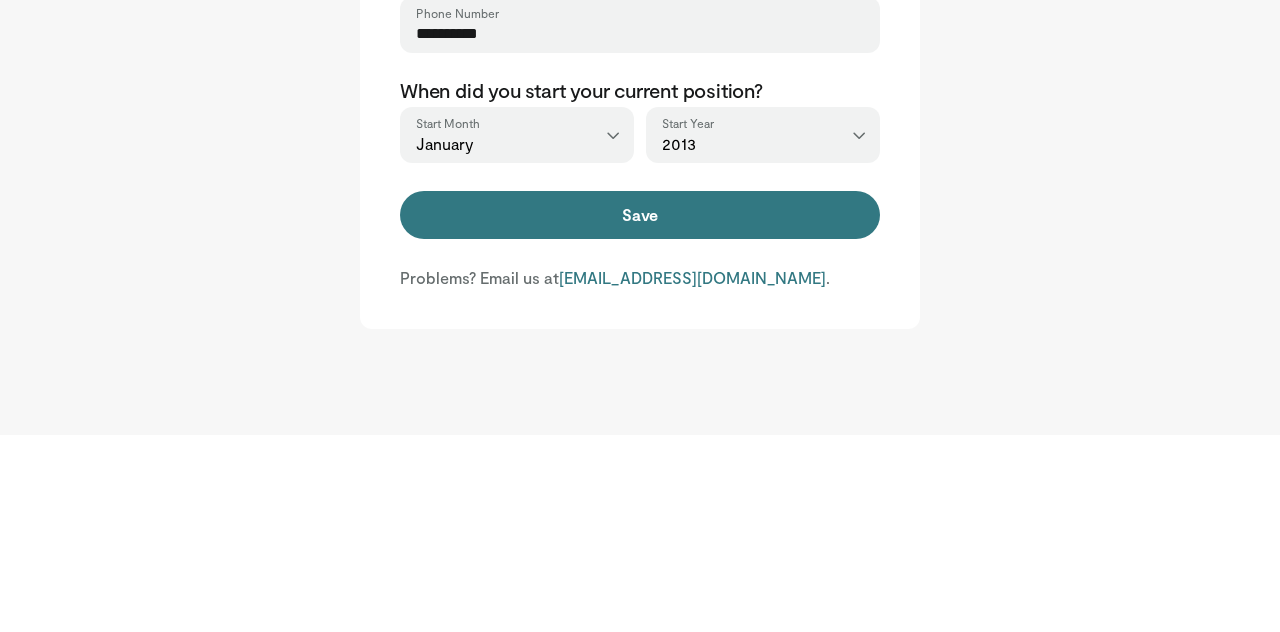 scroll, scrollTop: 907, scrollLeft: 0, axis: vertical 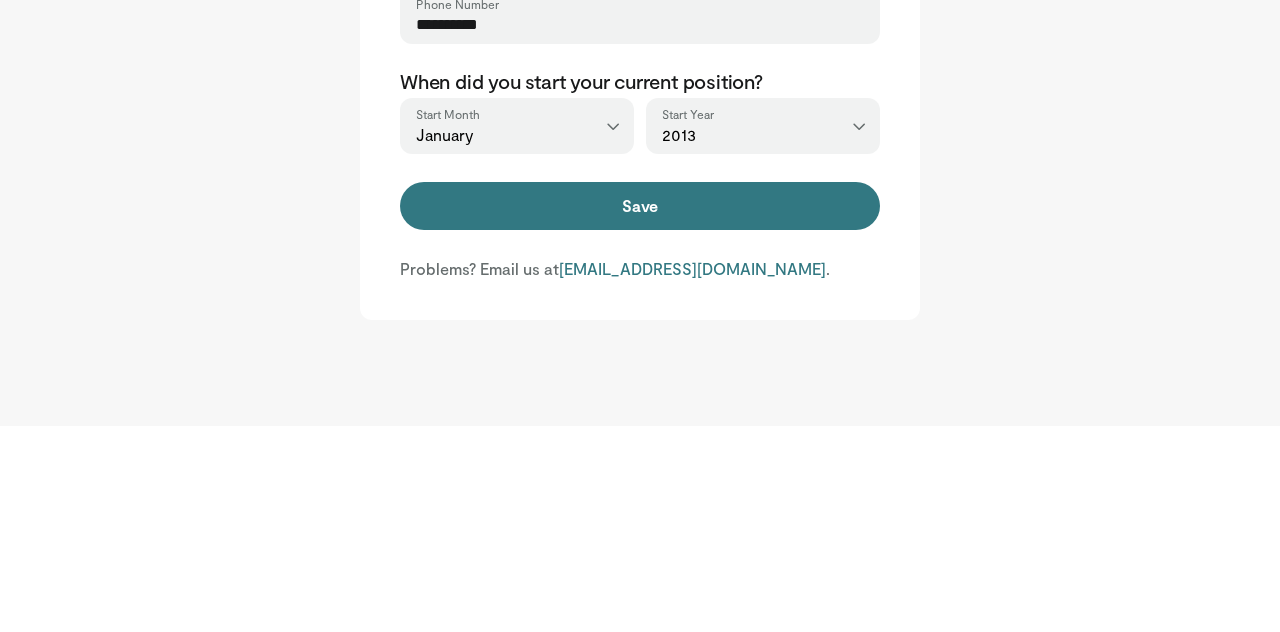 type on "**********" 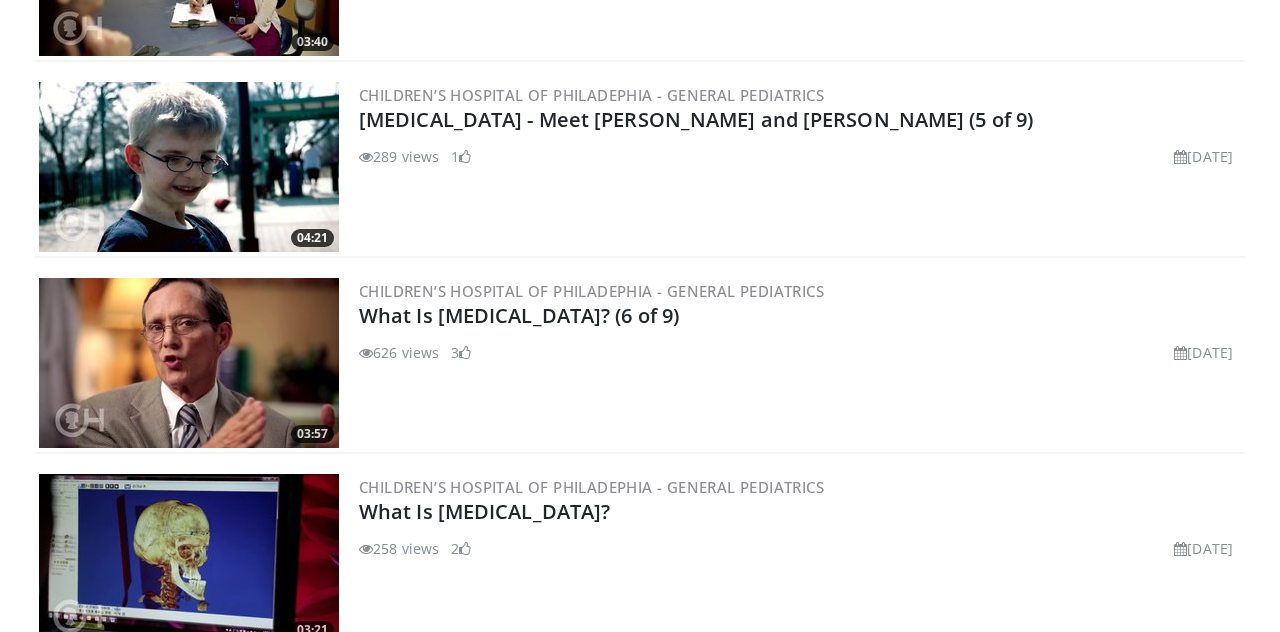 scroll, scrollTop: 6492, scrollLeft: 0, axis: vertical 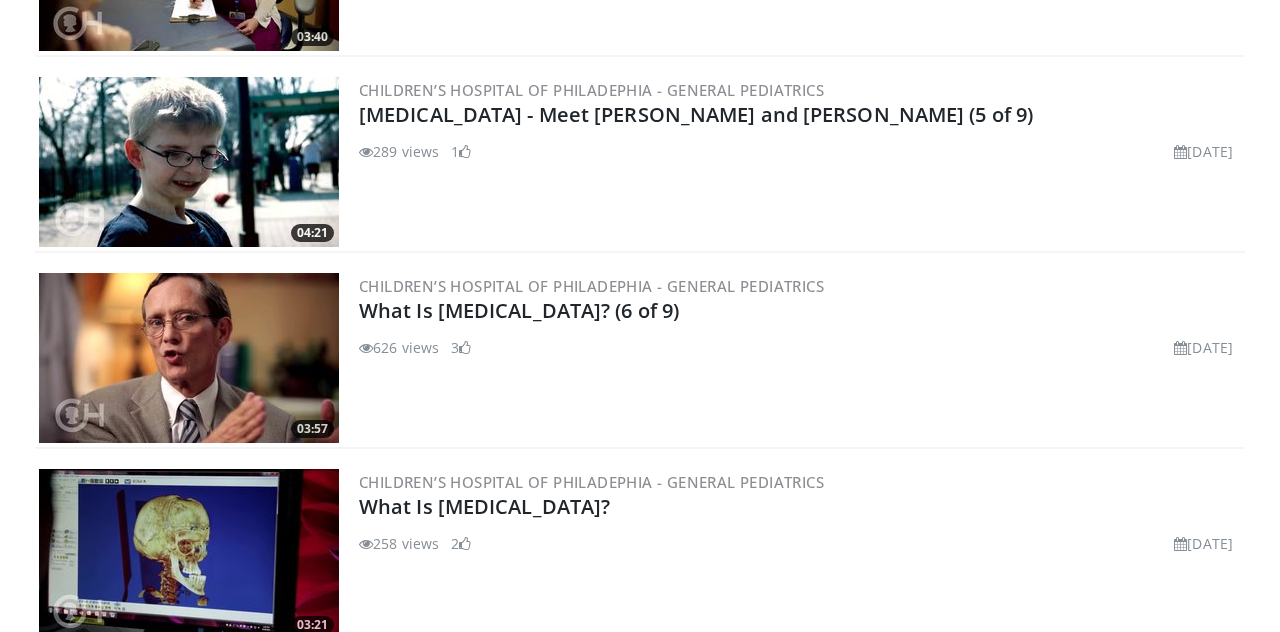 click at bounding box center [189, 358] 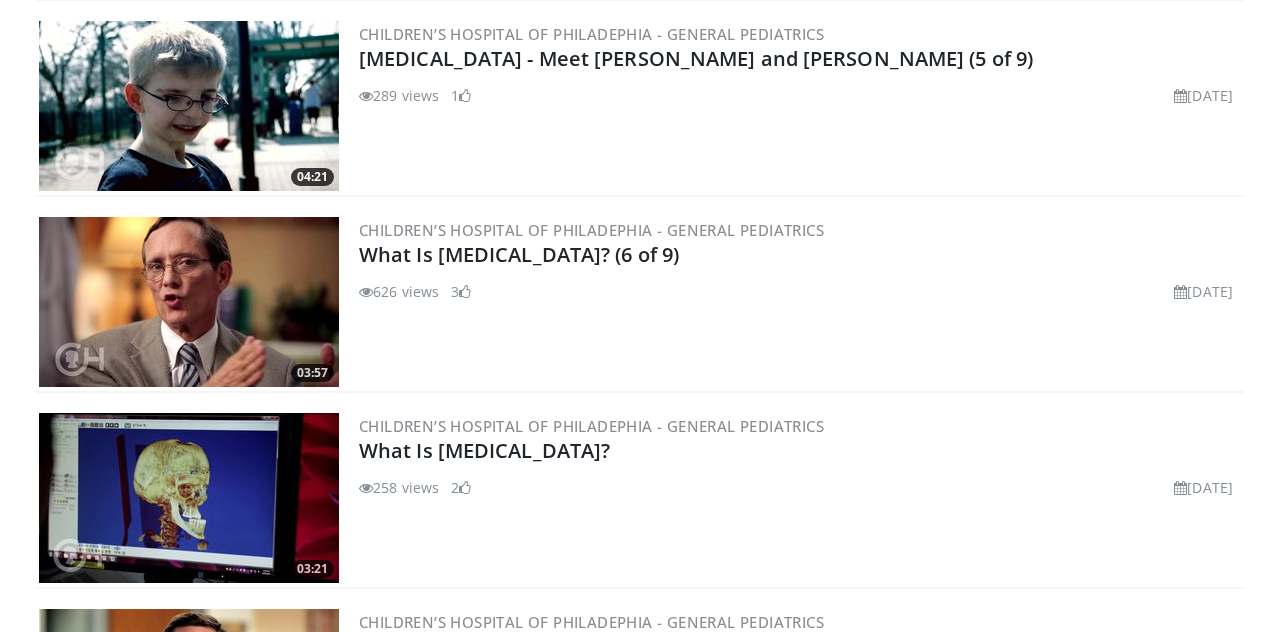 scroll, scrollTop: 6588, scrollLeft: 0, axis: vertical 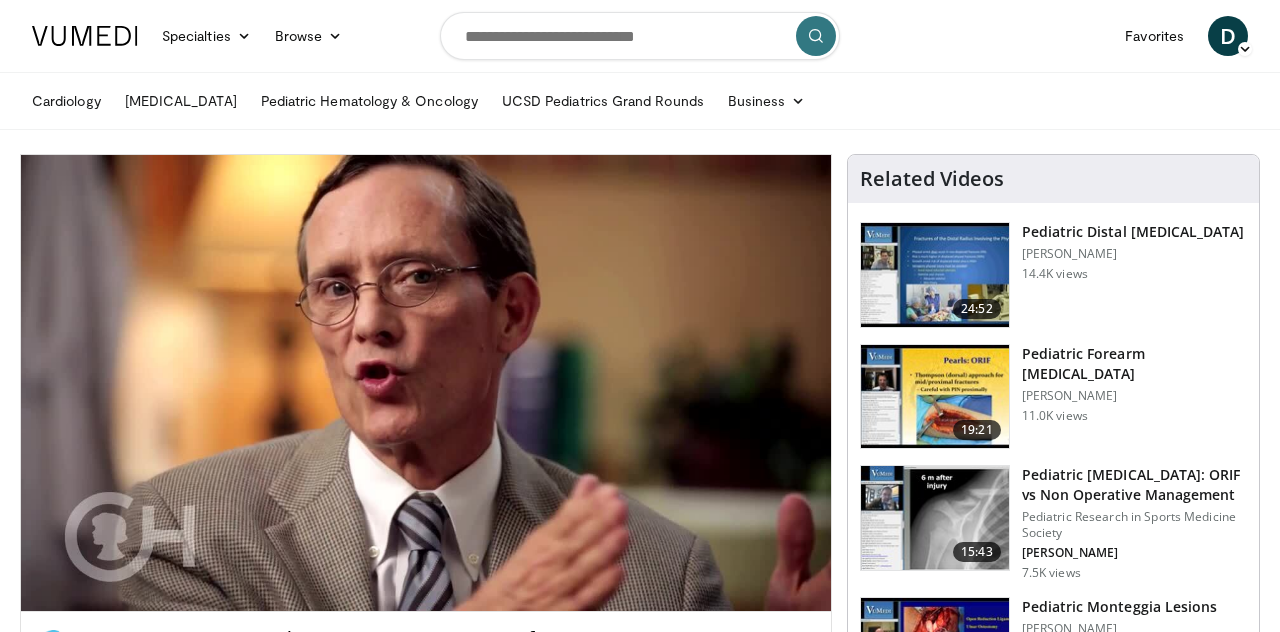 click on "Browse" at bounding box center [309, 36] 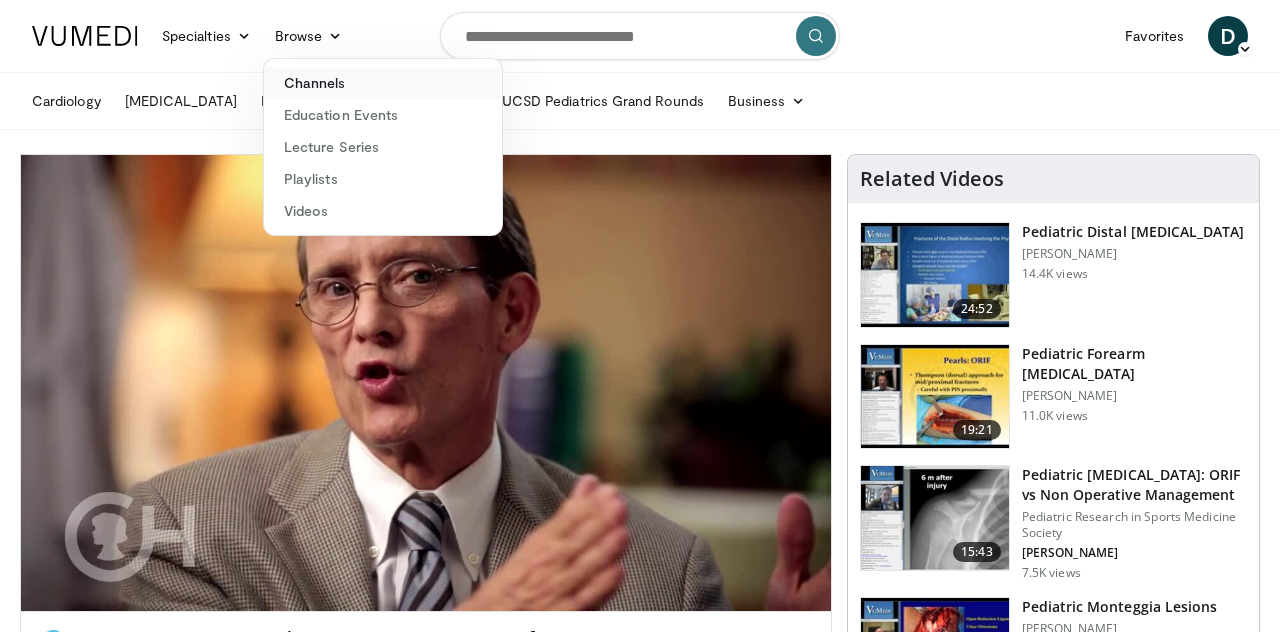click on "Channels" at bounding box center (383, 83) 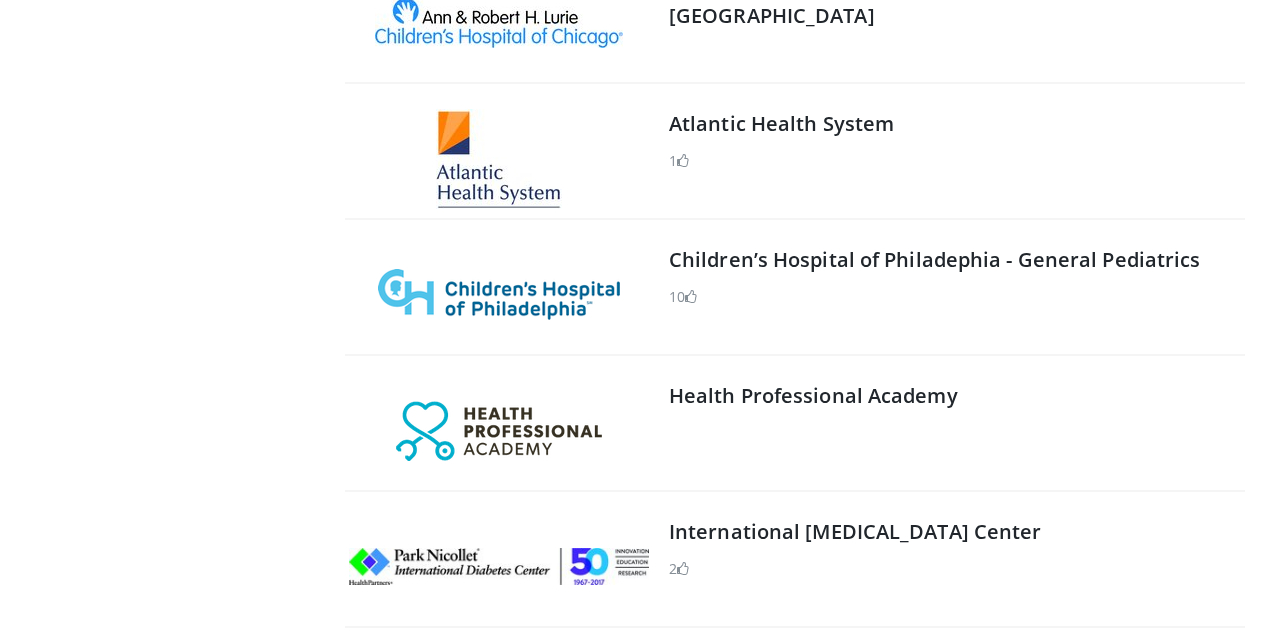 scroll, scrollTop: 586, scrollLeft: 0, axis: vertical 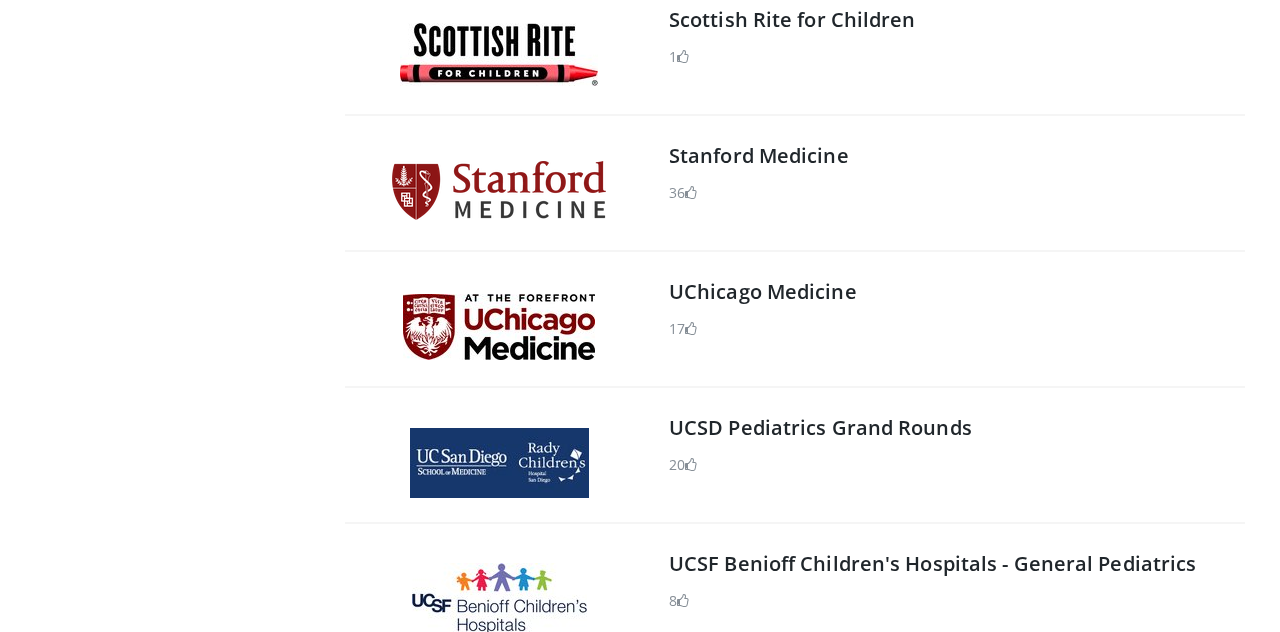 click at bounding box center (499, 190) 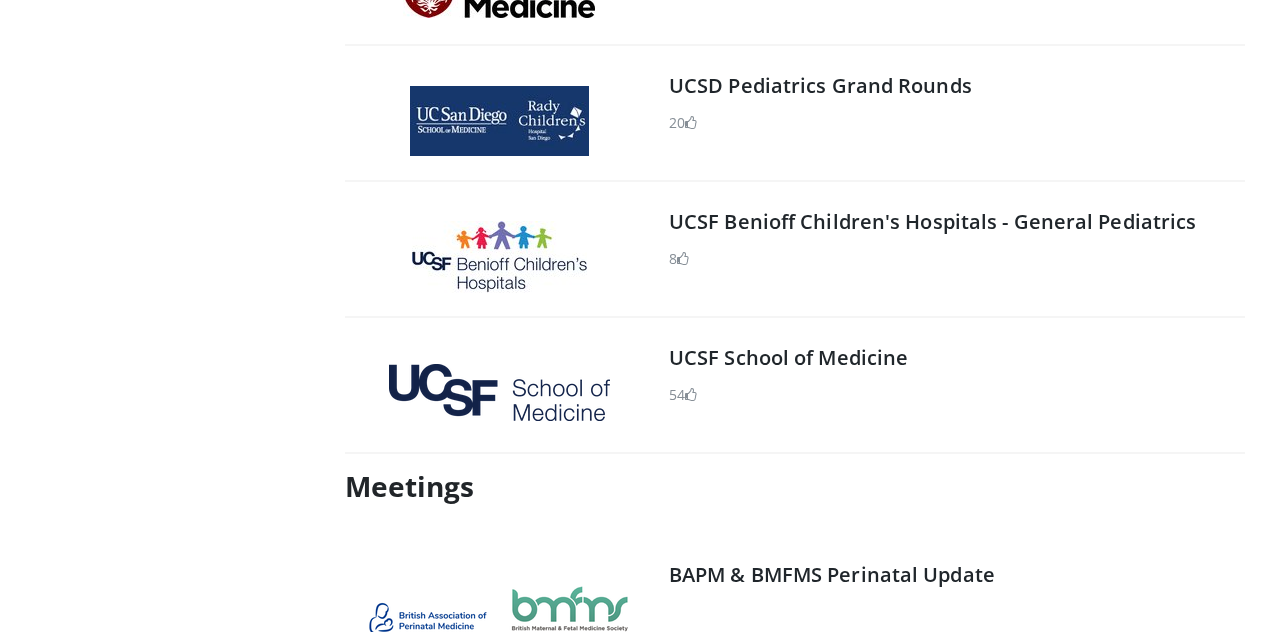 scroll, scrollTop: 2129, scrollLeft: 0, axis: vertical 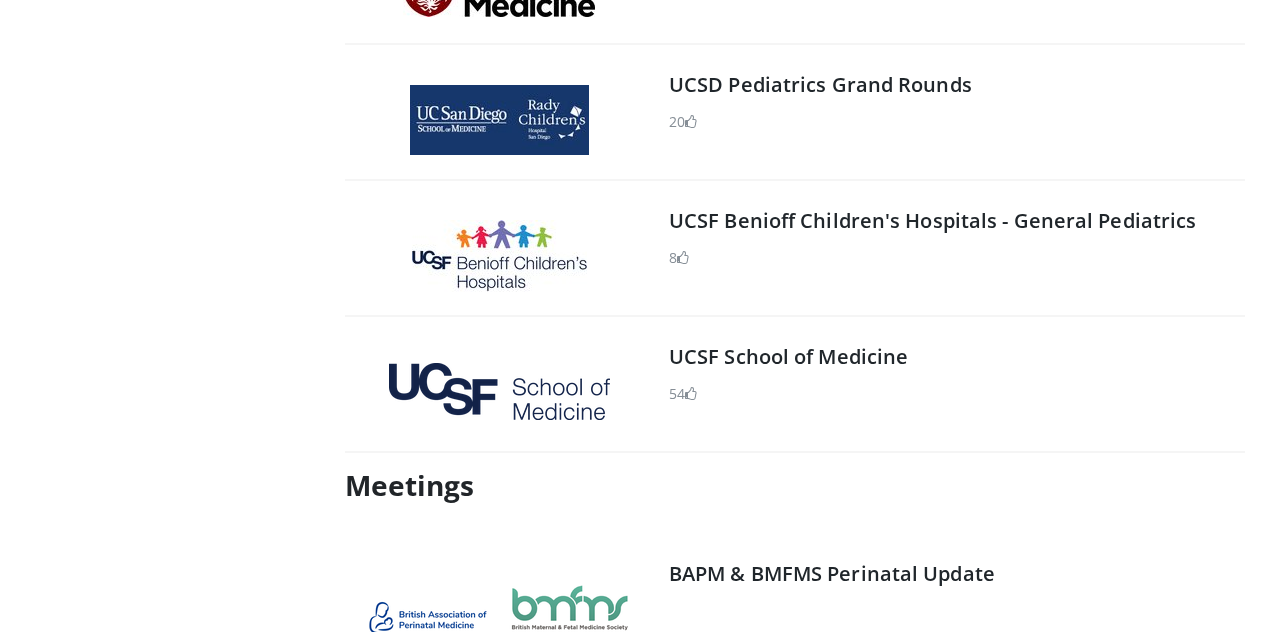 click at bounding box center [499, 391] 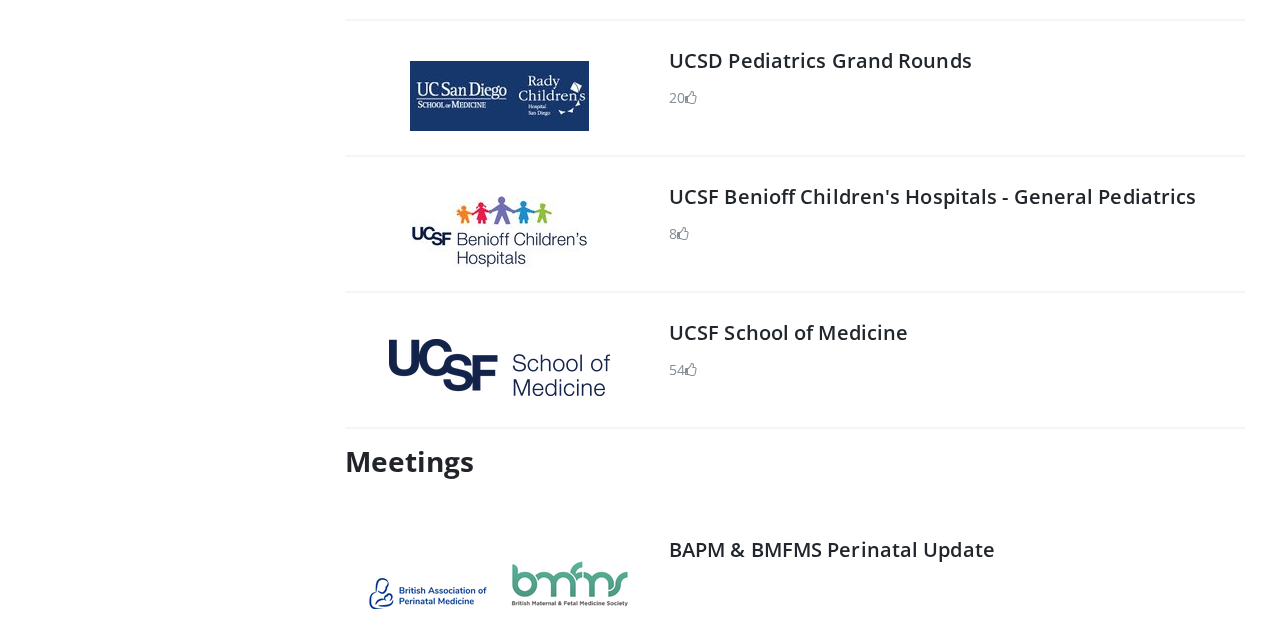 scroll, scrollTop: 2225, scrollLeft: 0, axis: vertical 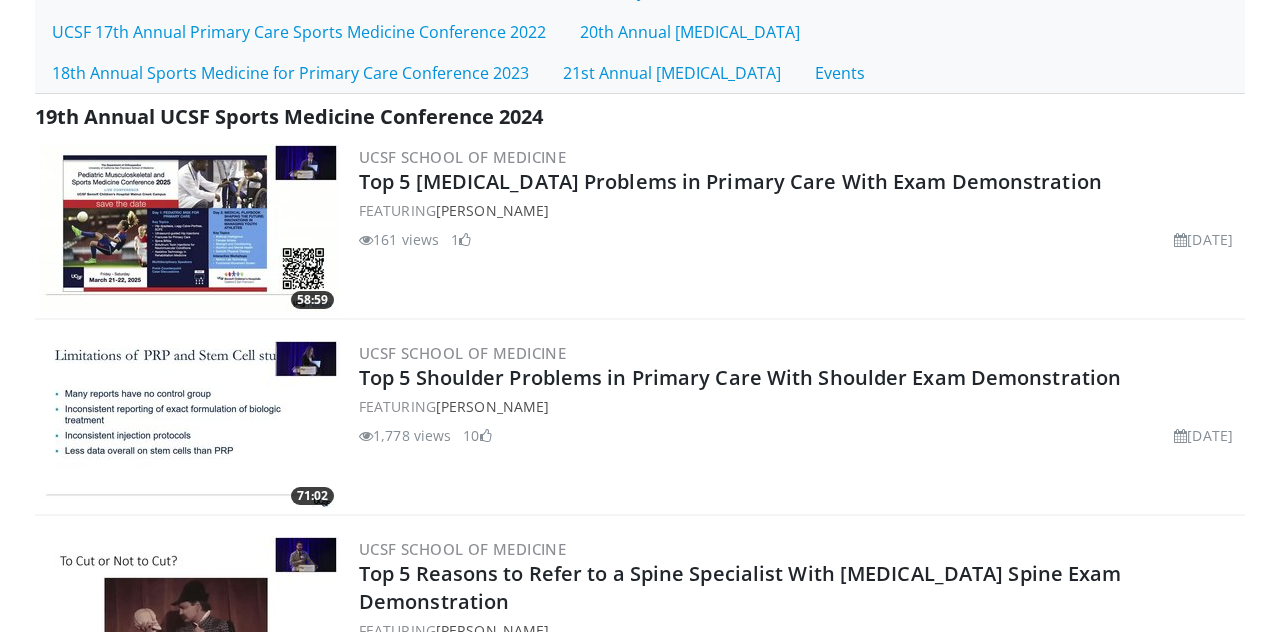 click at bounding box center [189, 229] 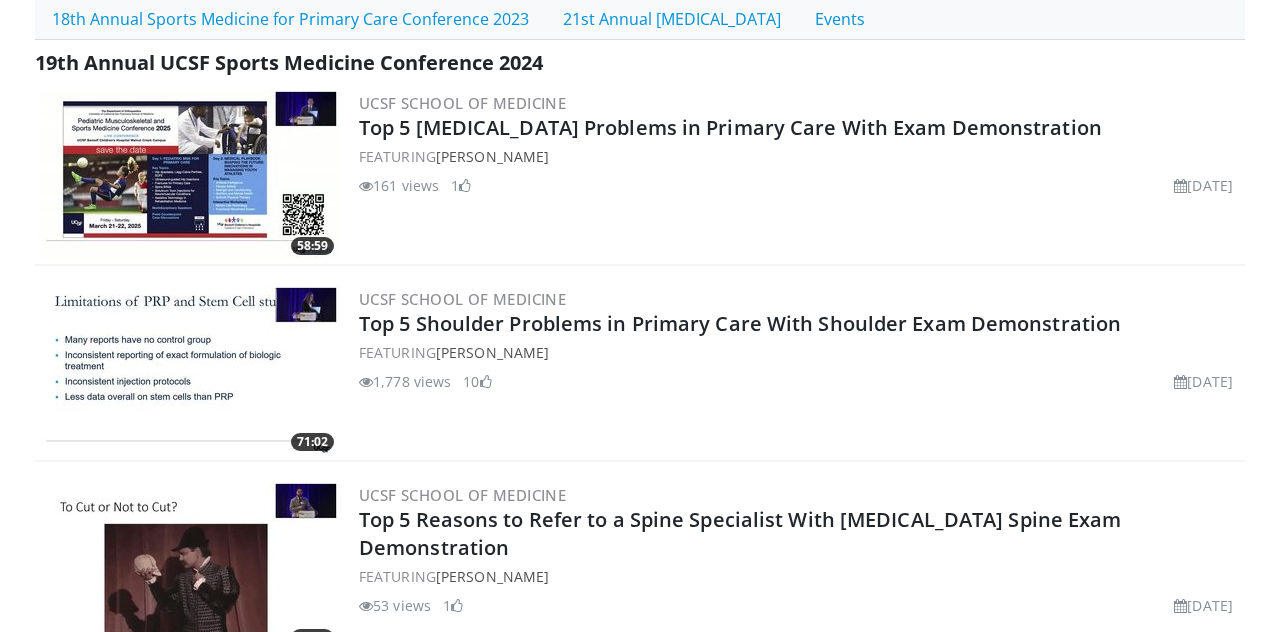 scroll, scrollTop: 858, scrollLeft: 0, axis: vertical 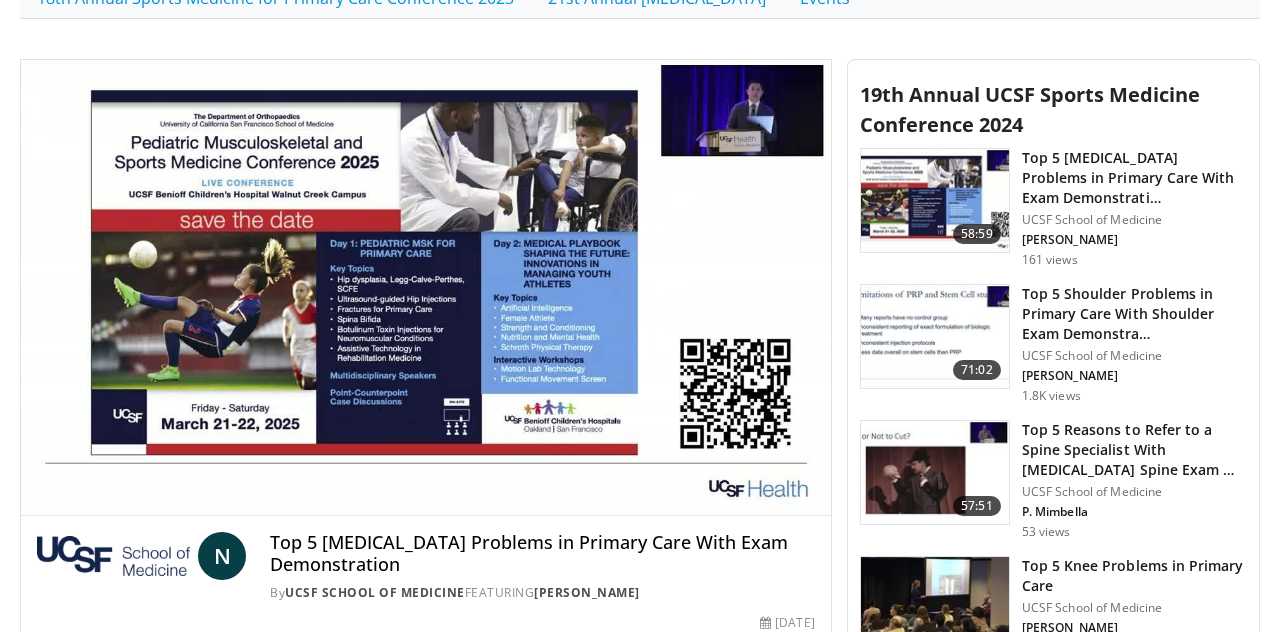 click on "10 seconds
Tap to unmute" at bounding box center (426, 288) 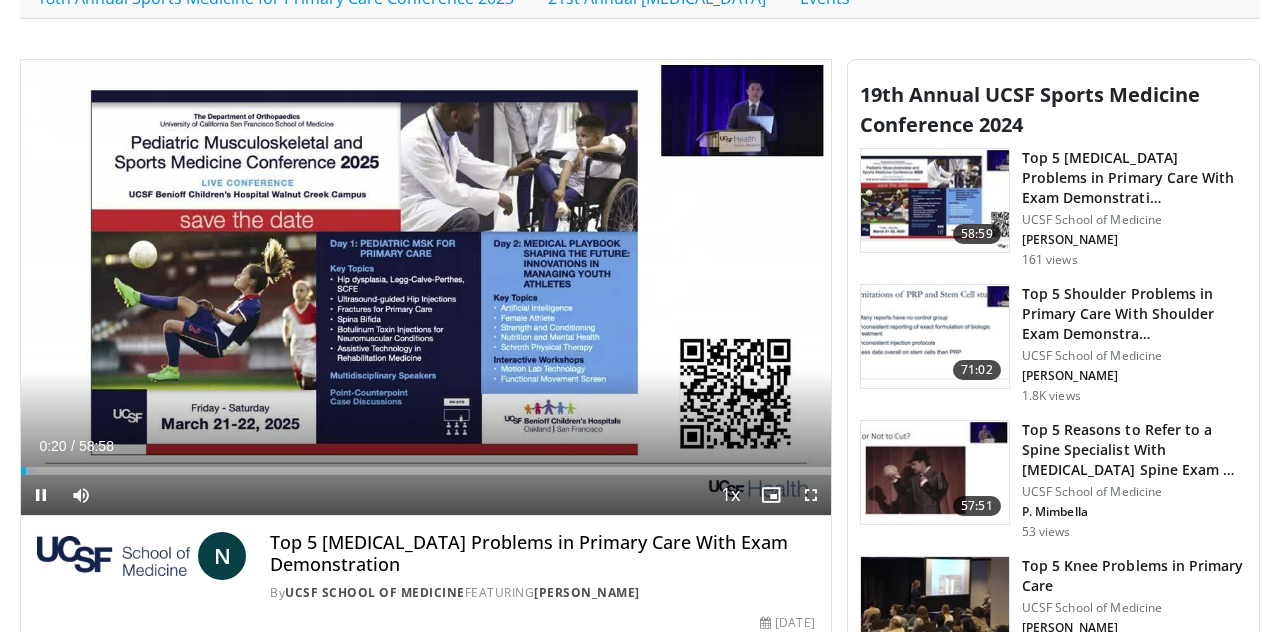 click at bounding box center [731, 496] 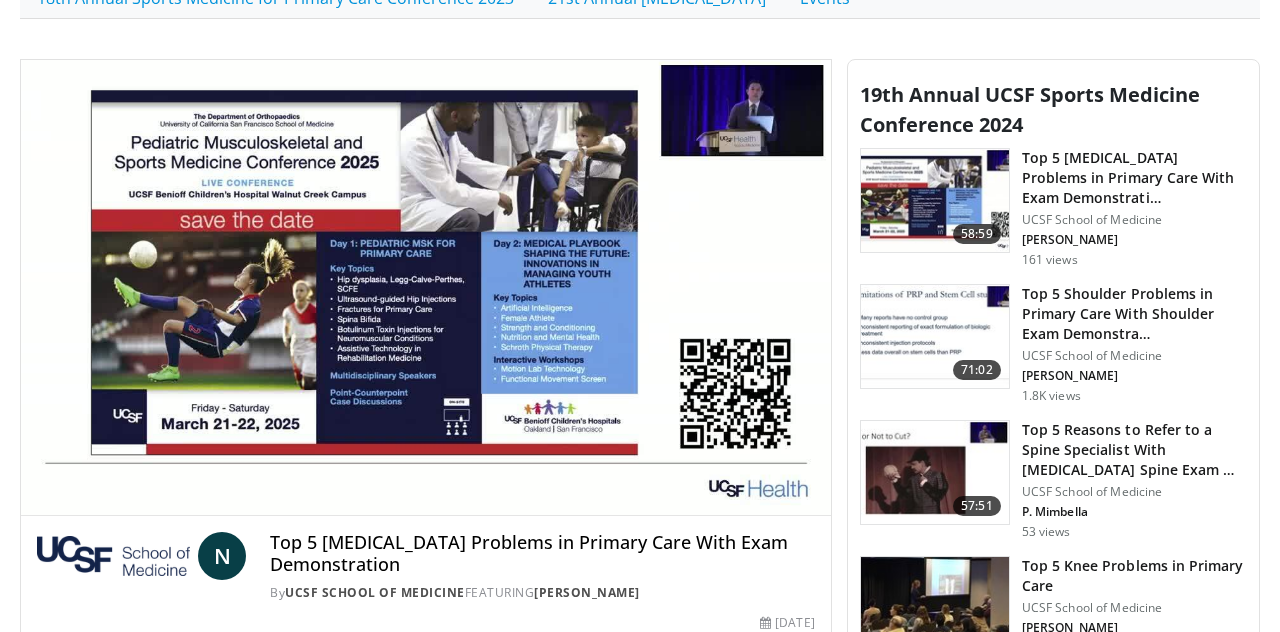 click on "10 seconds
Tap to unmute" at bounding box center [426, 288] 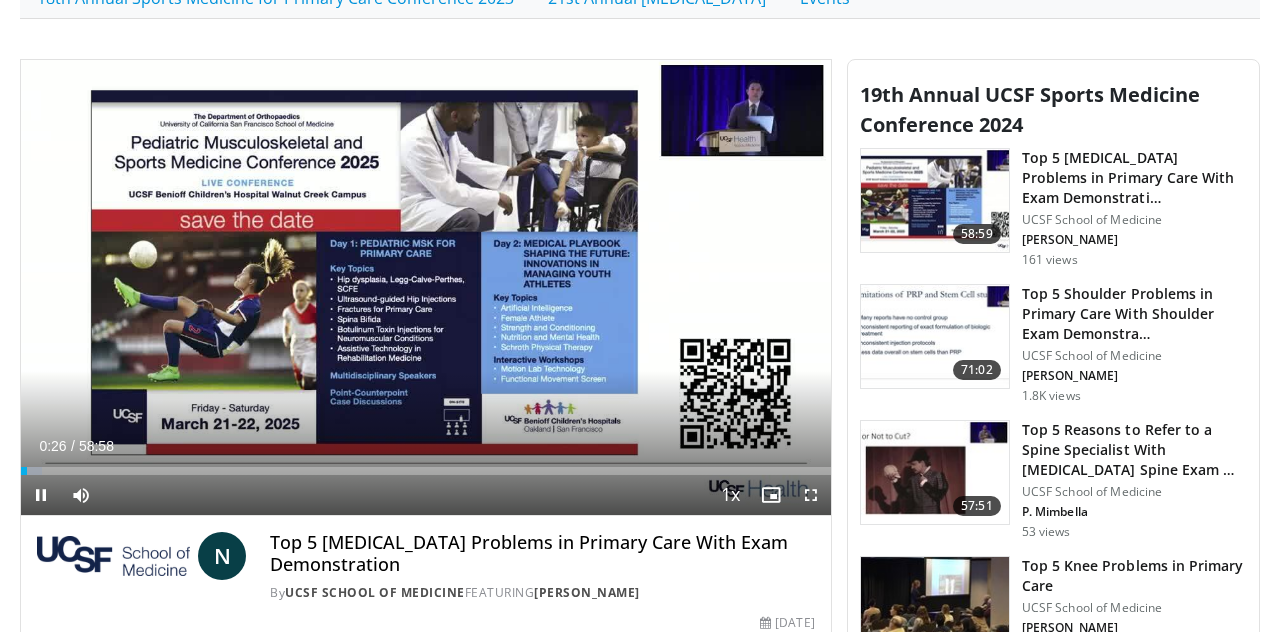 click on "10 seconds
Tap to unmute" at bounding box center [426, 288] 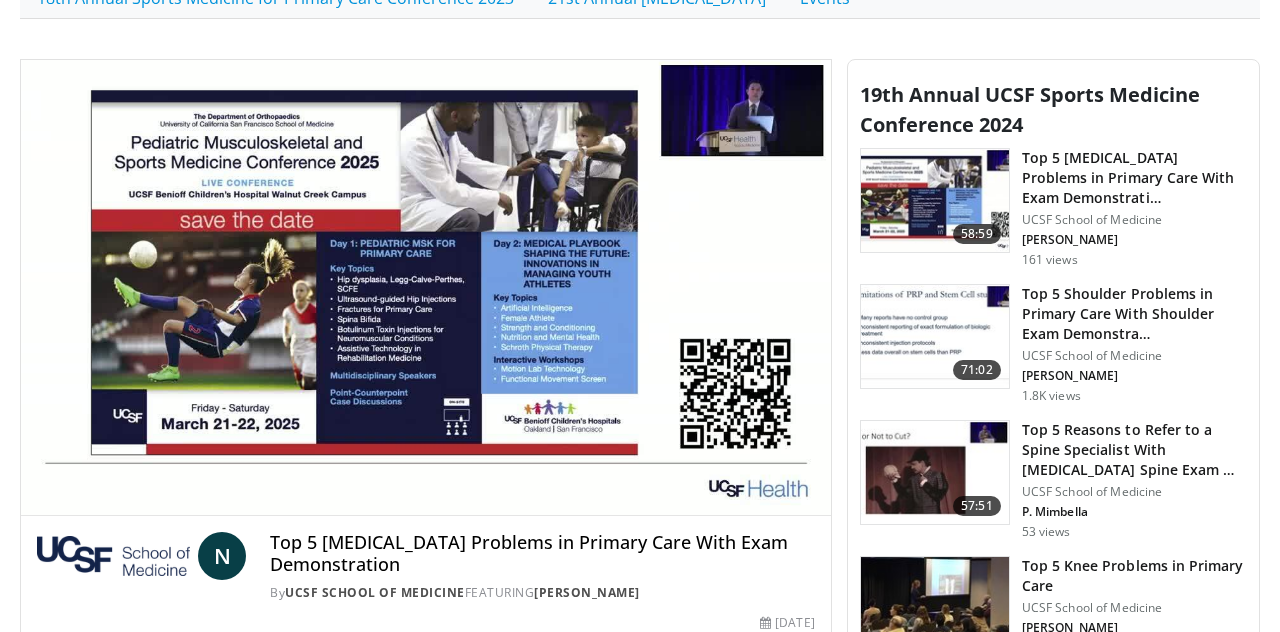 click on "10 seconds
Tap to unmute" at bounding box center [426, 288] 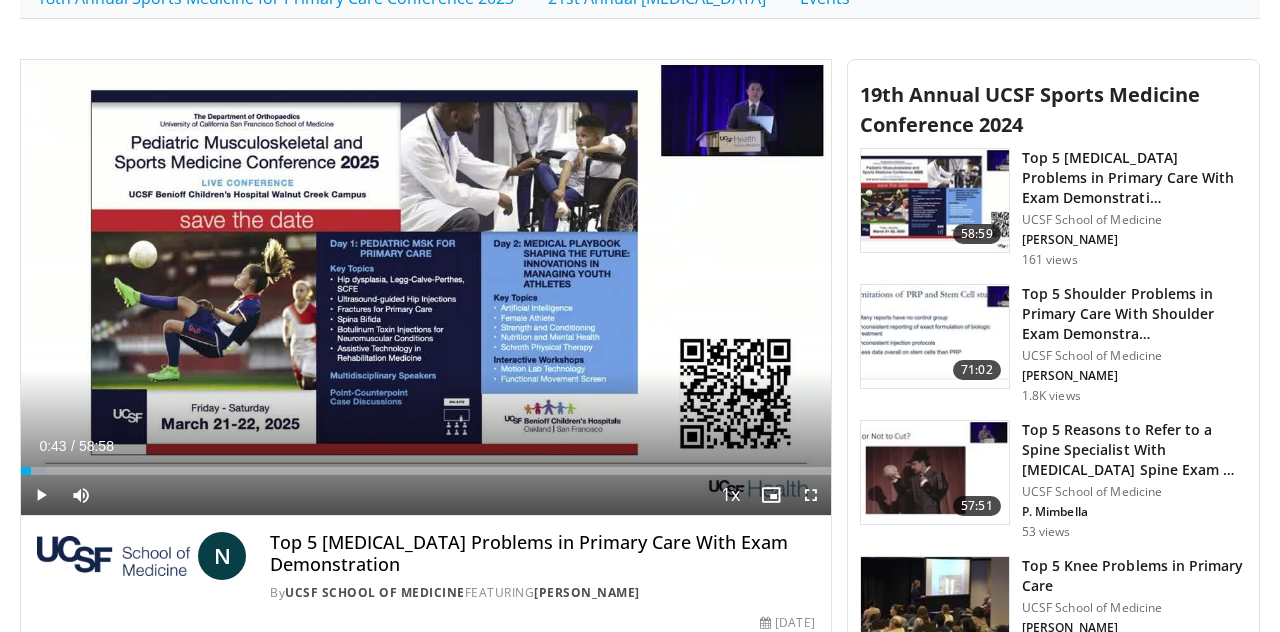 click on "10 seconds
Tap to unmute" at bounding box center [426, 288] 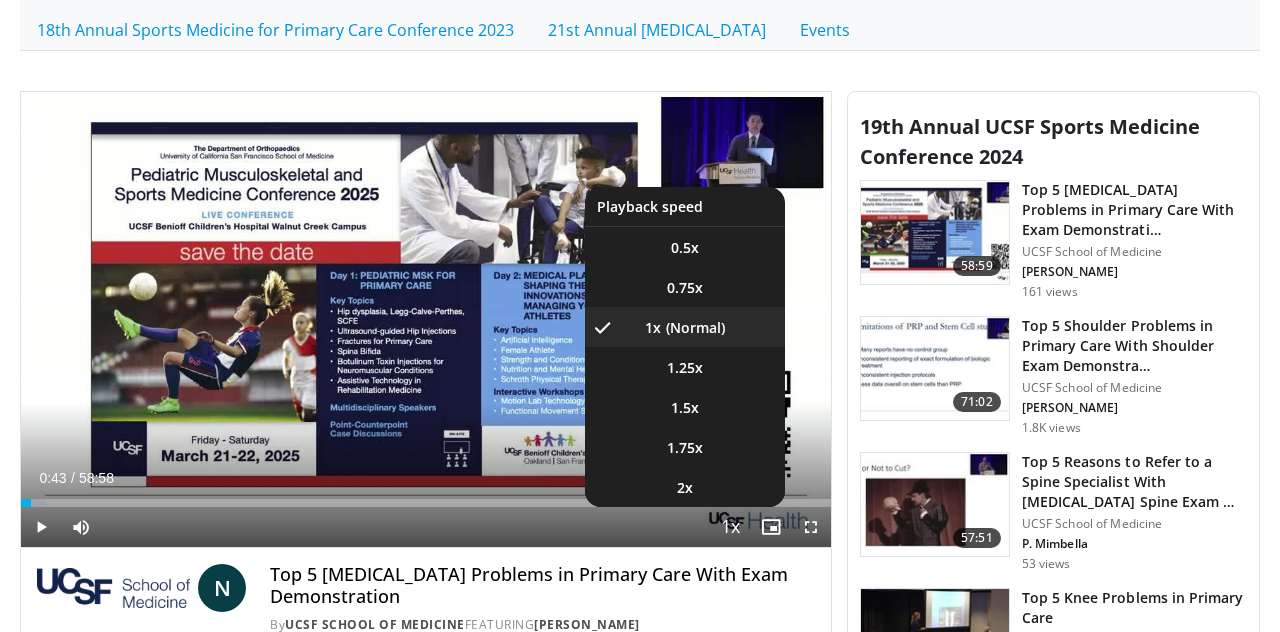 scroll, scrollTop: 796, scrollLeft: 0, axis: vertical 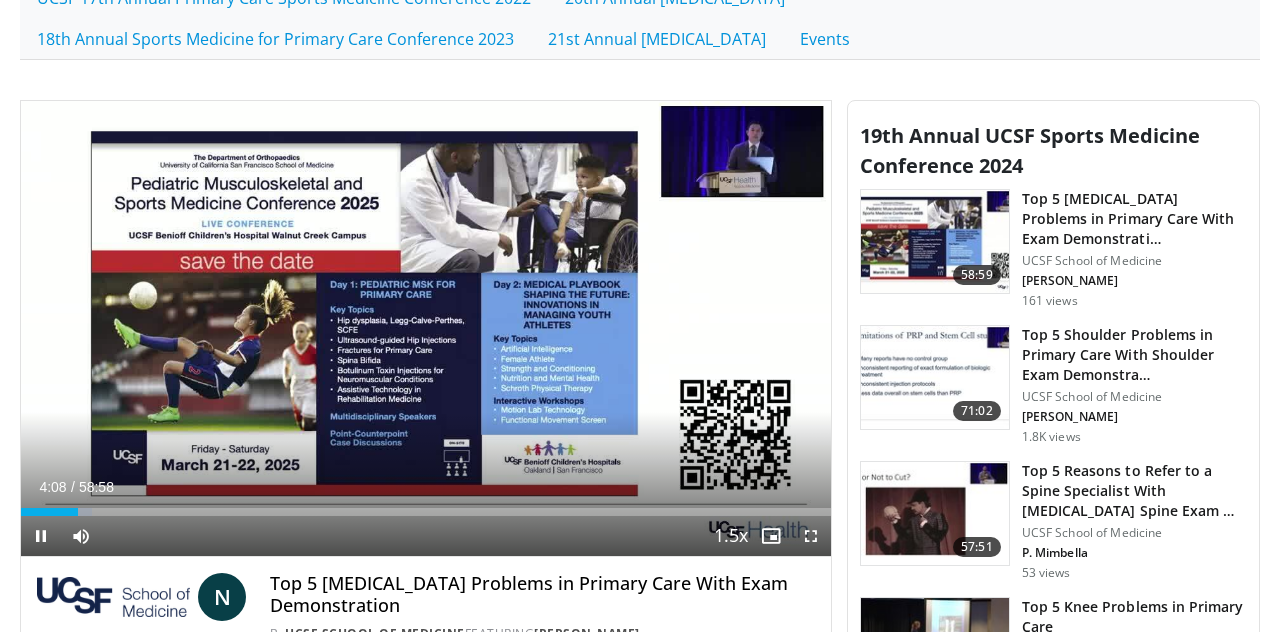 click on "Specialties
Adult & Family Medicine
Allergy, [MEDICAL_DATA], Immunology
Anesthesiology
Cardiology
Dental
Dermatology
Endocrinology
Gastroenterology & Hepatology
[MEDICAL_DATA]
Hematology & Oncology
[MEDICAL_DATA]
Nephrology
Neurology
[GEOGRAPHIC_DATA]
Obstetrics & Gynecology
Ophthalmology
Oral Maxillofacial
Orthopaedics
Otolaryngology
Pediatrics
Plastic Surgery
[GEOGRAPHIC_DATA]
Psychiatry
Pulmonology
Radiation Oncology
[MEDICAL_DATA]
Rheumatology
Urology" at bounding box center (640, 1502) 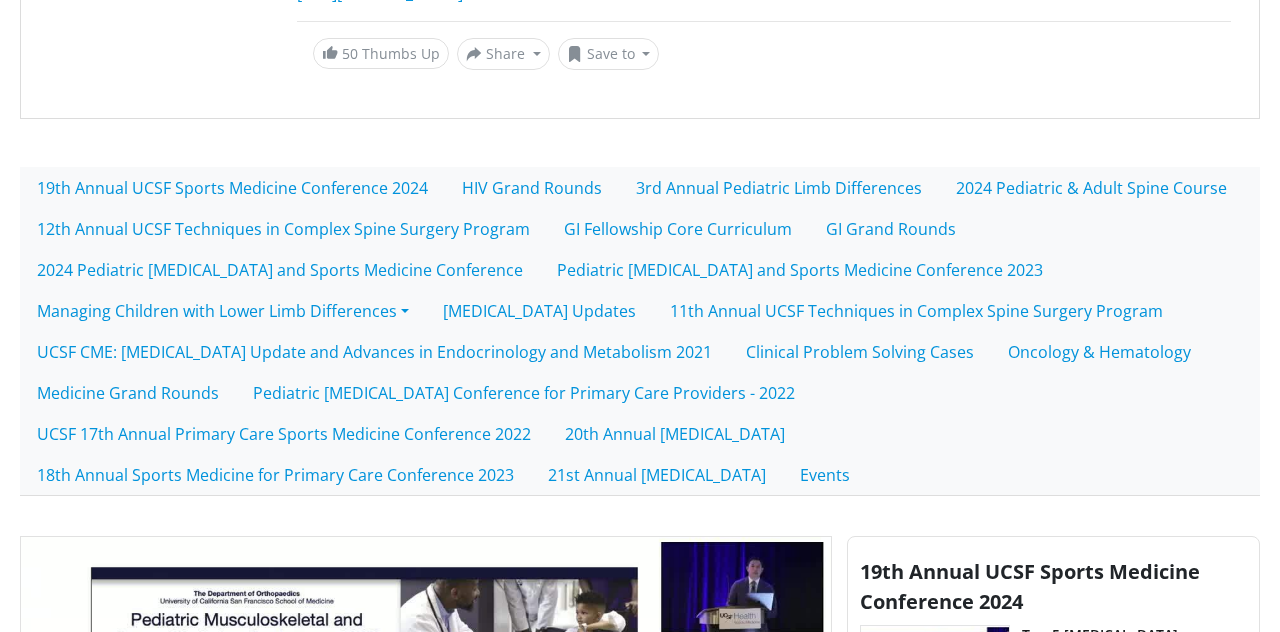 scroll, scrollTop: 360, scrollLeft: 0, axis: vertical 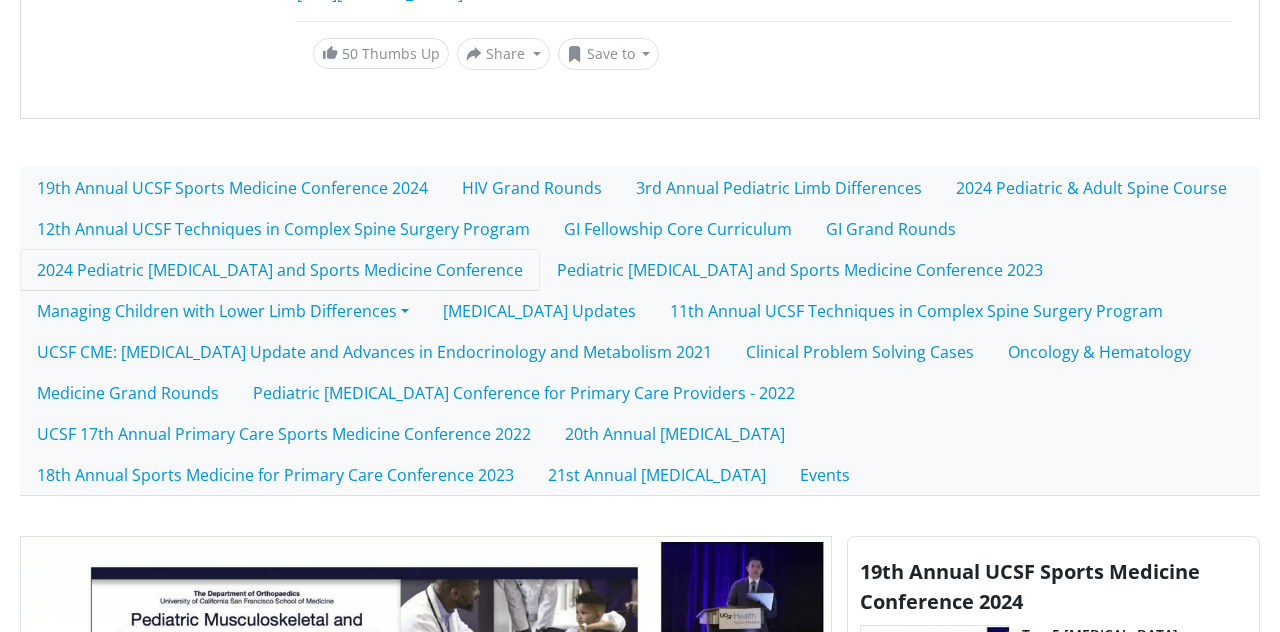 click on "2024 Pediatric [MEDICAL_DATA] and Sports Medicine Conference" at bounding box center (280, 270) 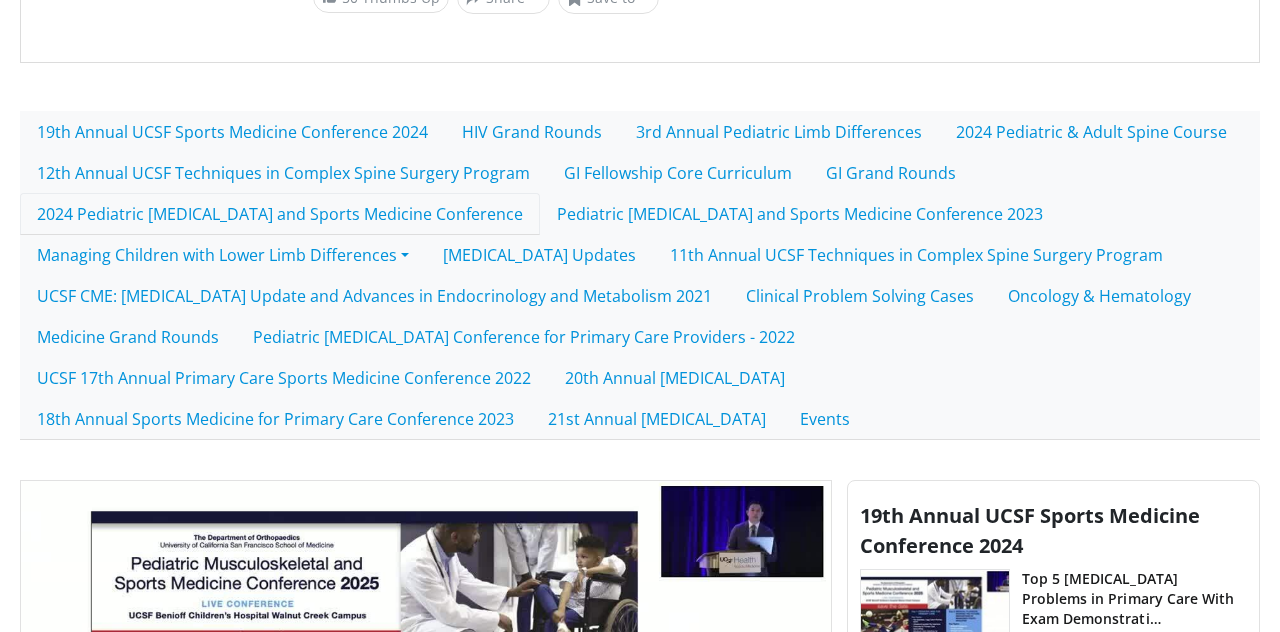 scroll, scrollTop: 456, scrollLeft: 0, axis: vertical 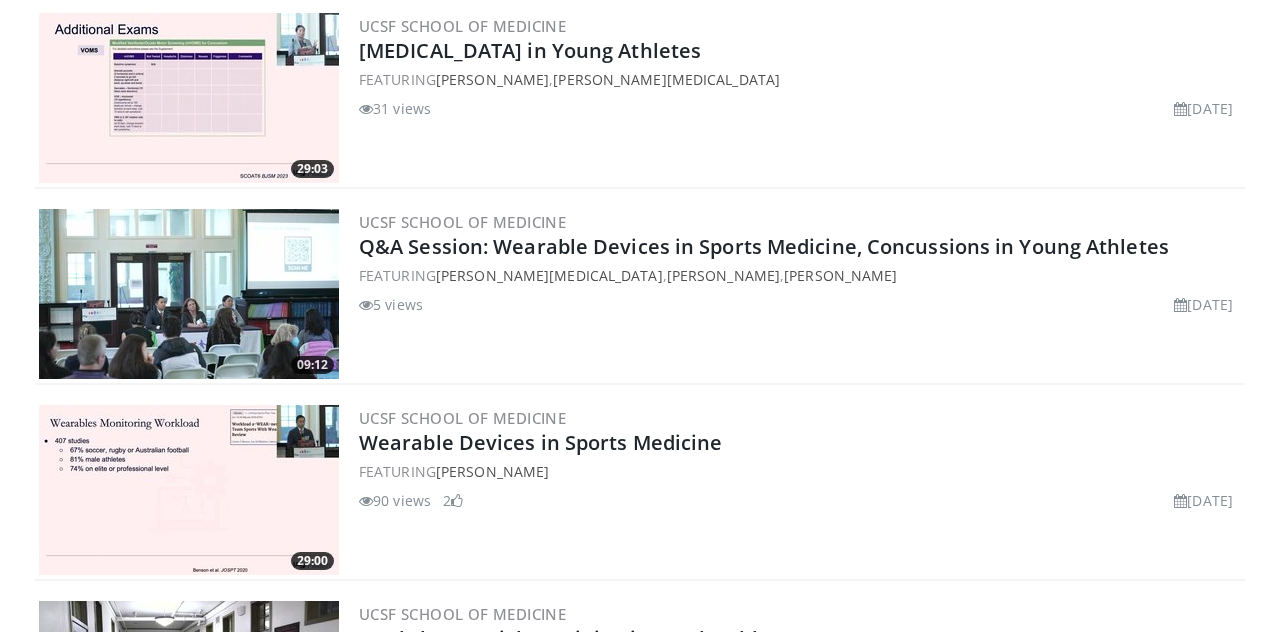 click on "UCSF School of Medicine
Wearable Devices in Sports Medicine
FEATURING
Nicolas Hatamiya
90 views
May 24, 2024
2" at bounding box center (800, 490) 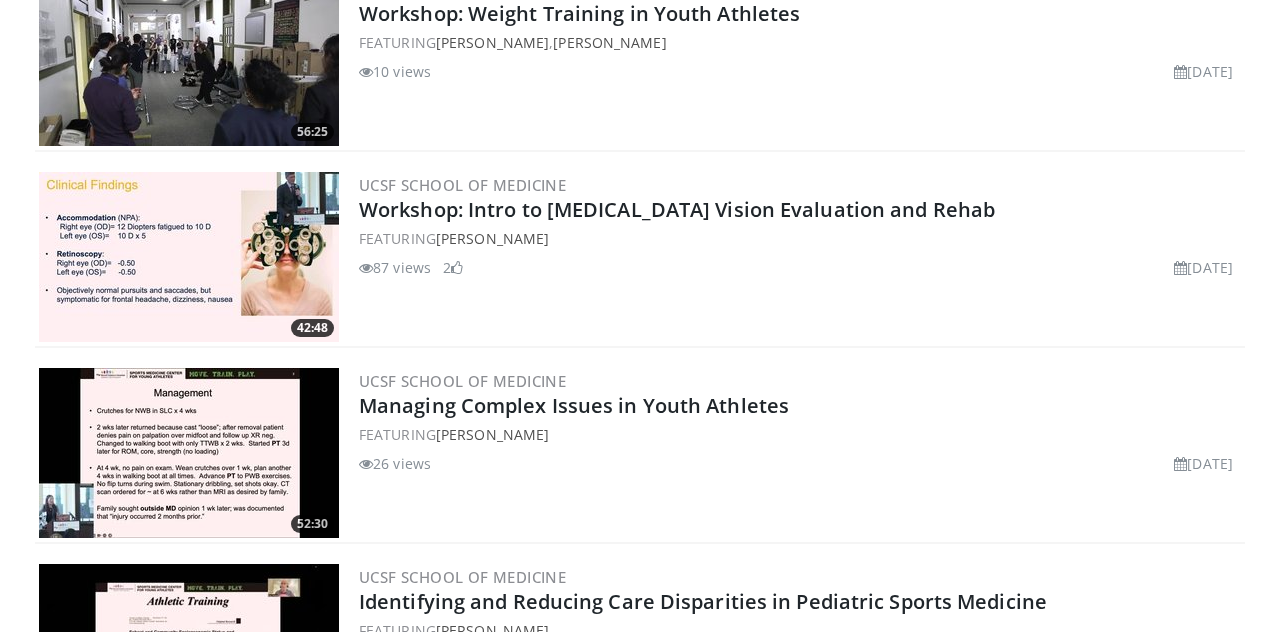 scroll, scrollTop: 2578, scrollLeft: 0, axis: vertical 